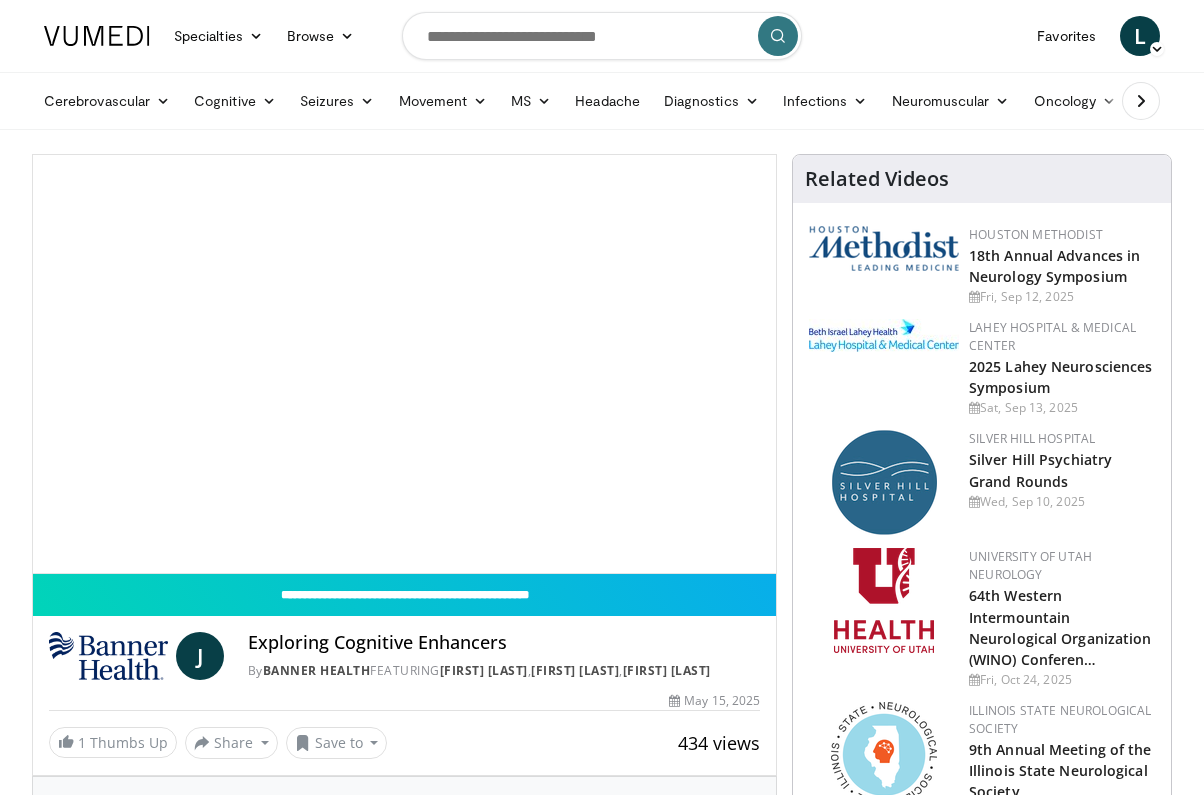 scroll, scrollTop: 0, scrollLeft: 0, axis: both 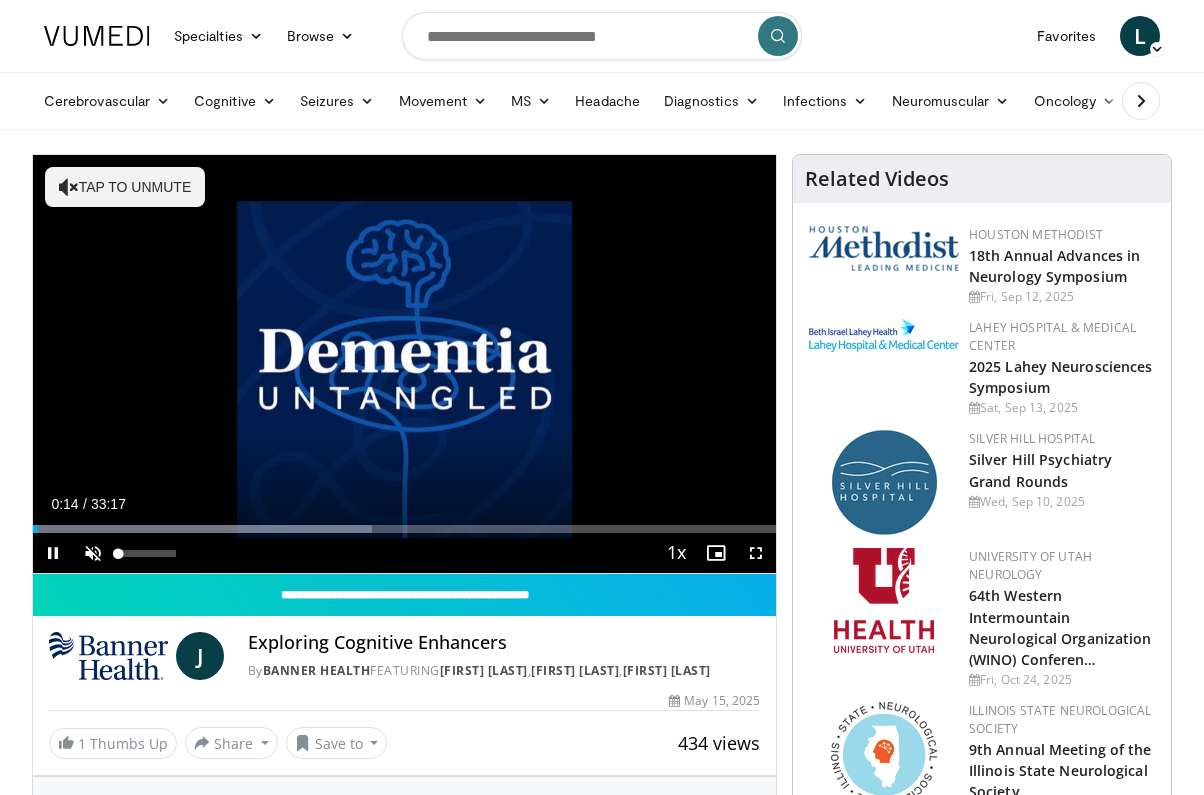 click at bounding box center (93, 553) 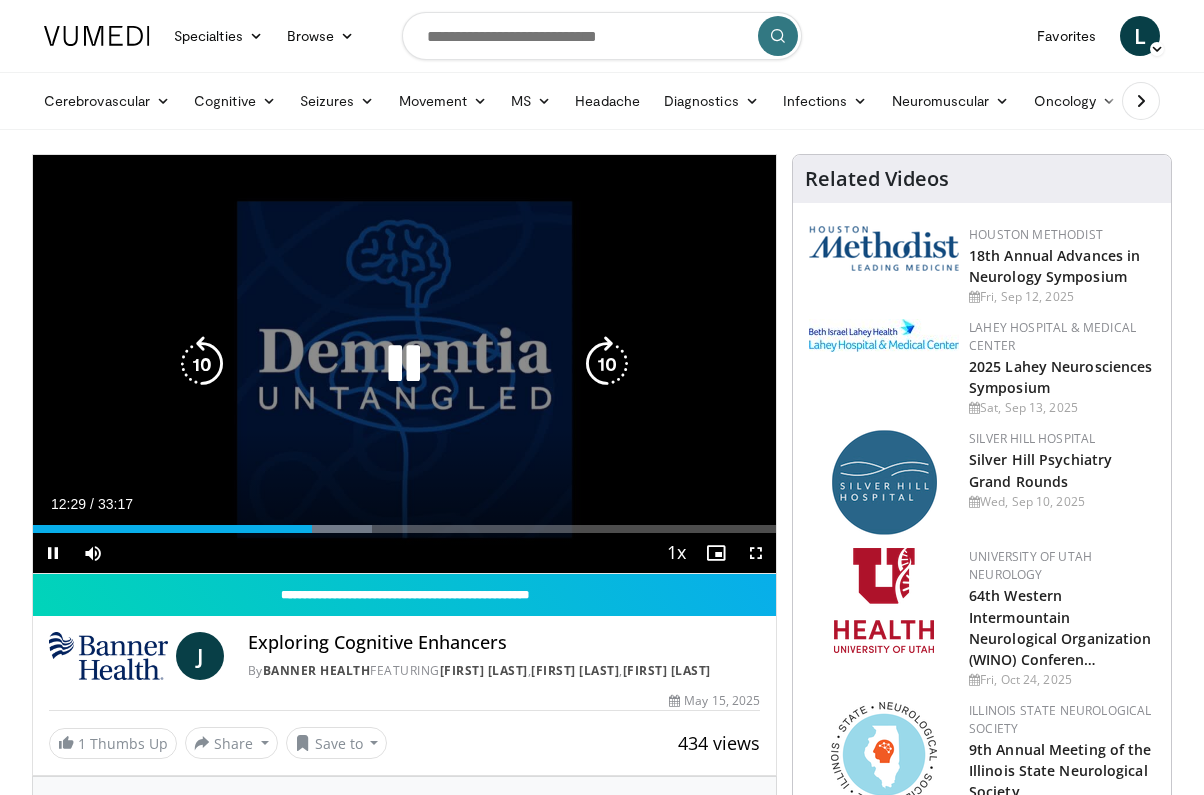 click at bounding box center [202, 364] 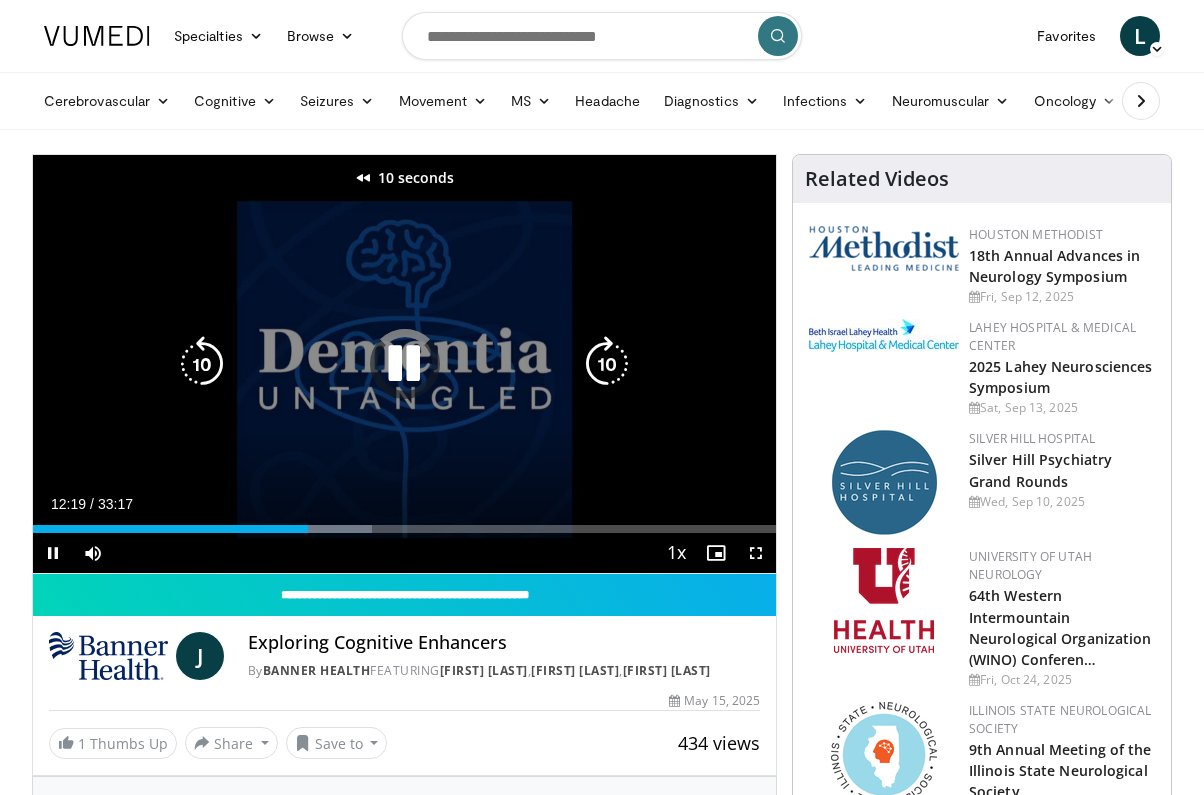 click at bounding box center [202, 364] 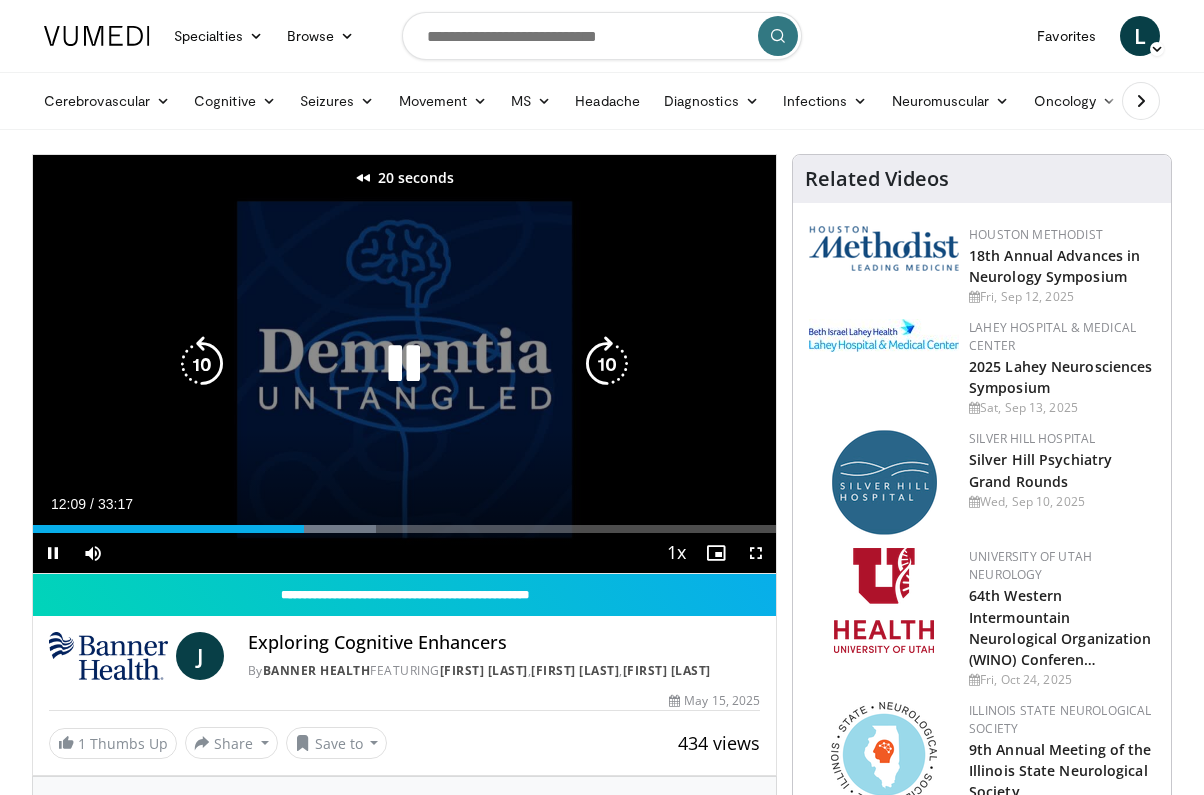 click at bounding box center (202, 364) 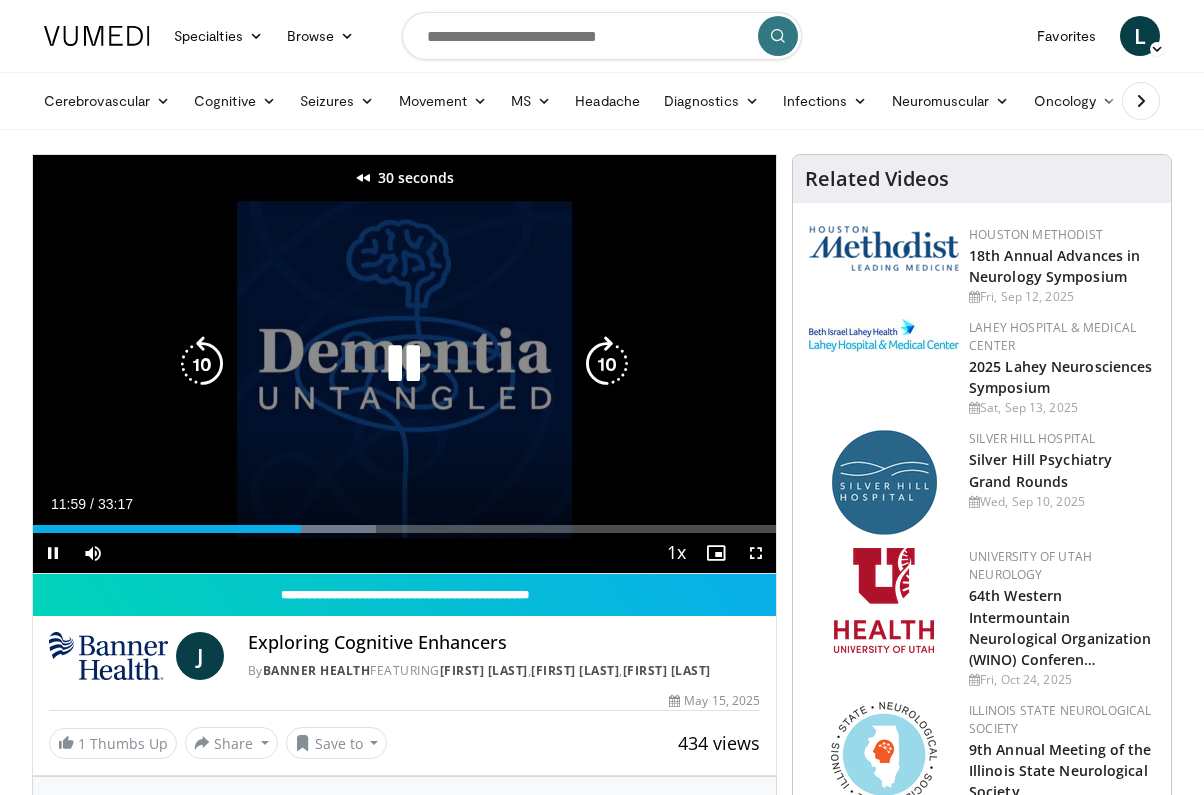 click at bounding box center (202, 364) 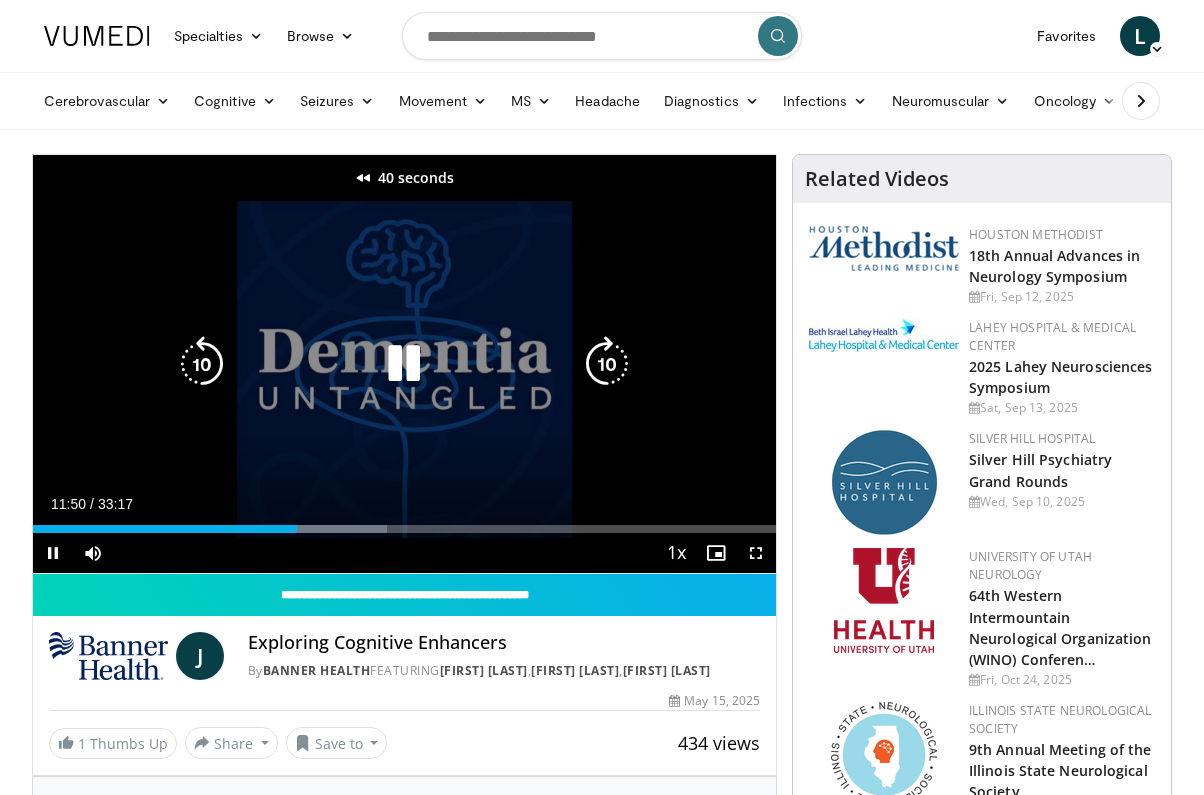 click at bounding box center [202, 364] 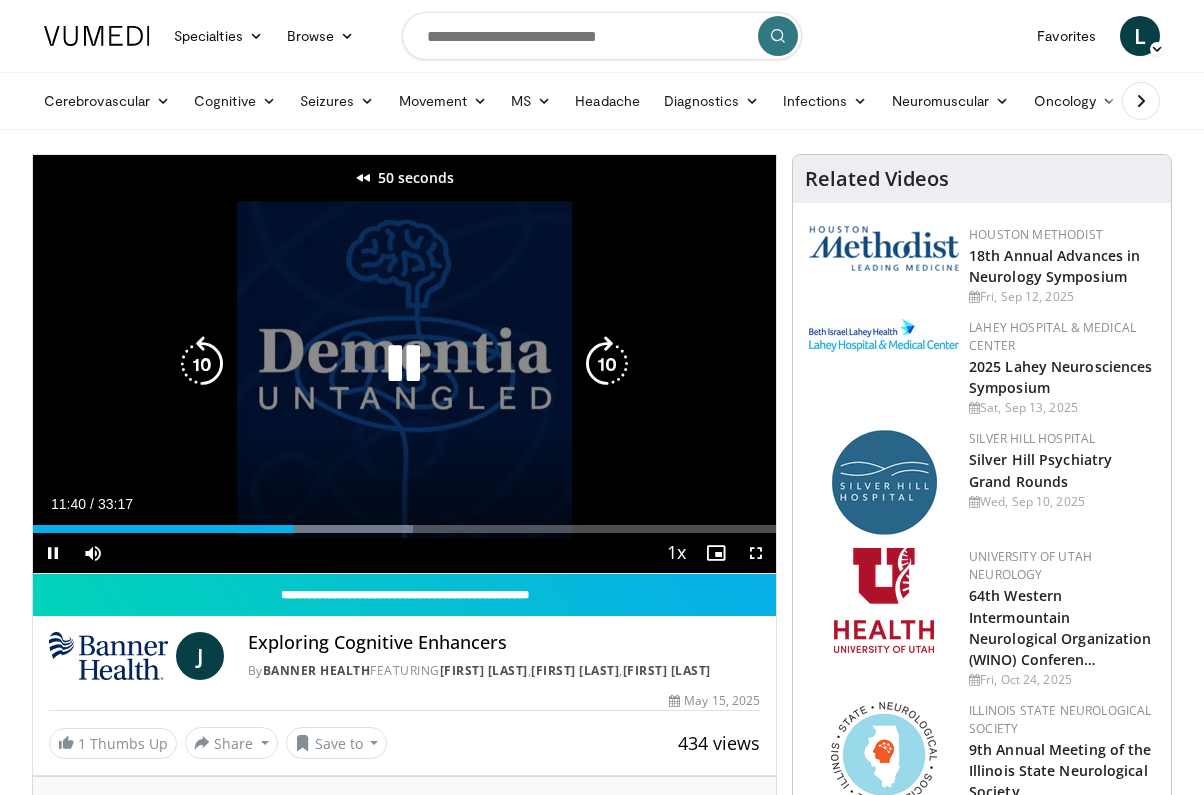 click at bounding box center (202, 364) 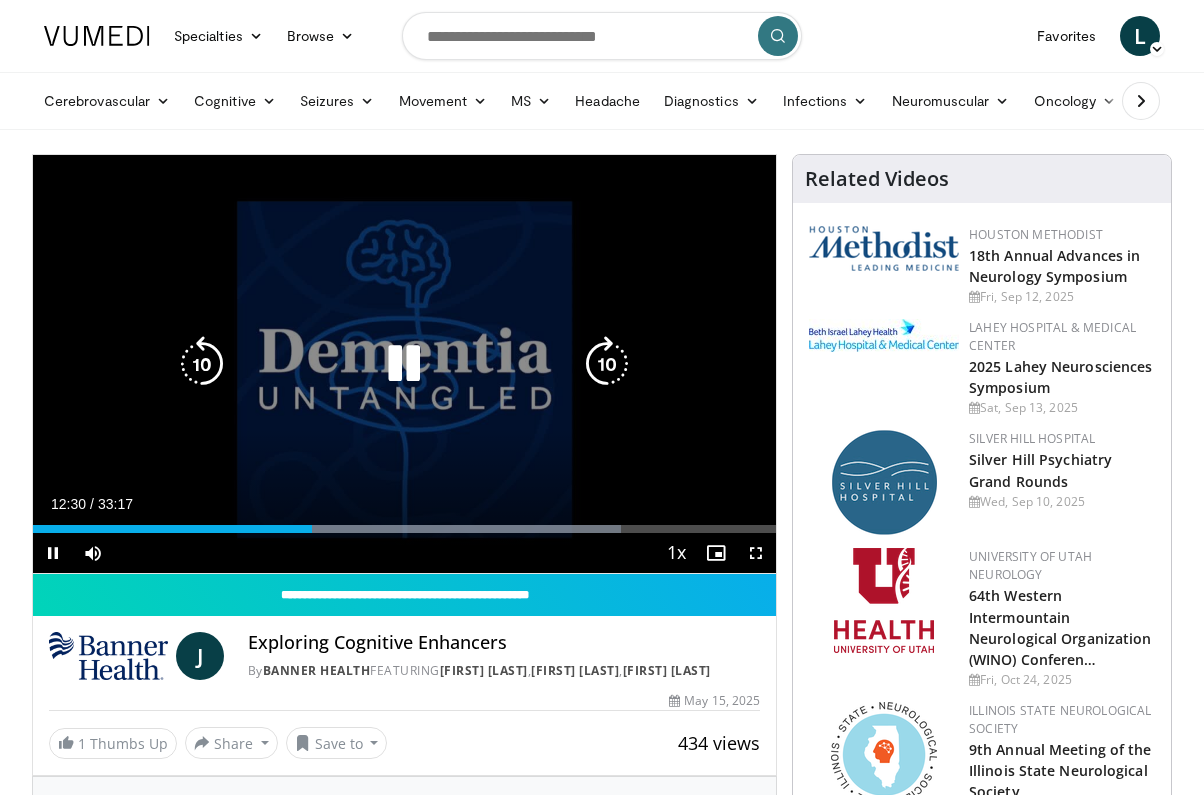 click at bounding box center (202, 364) 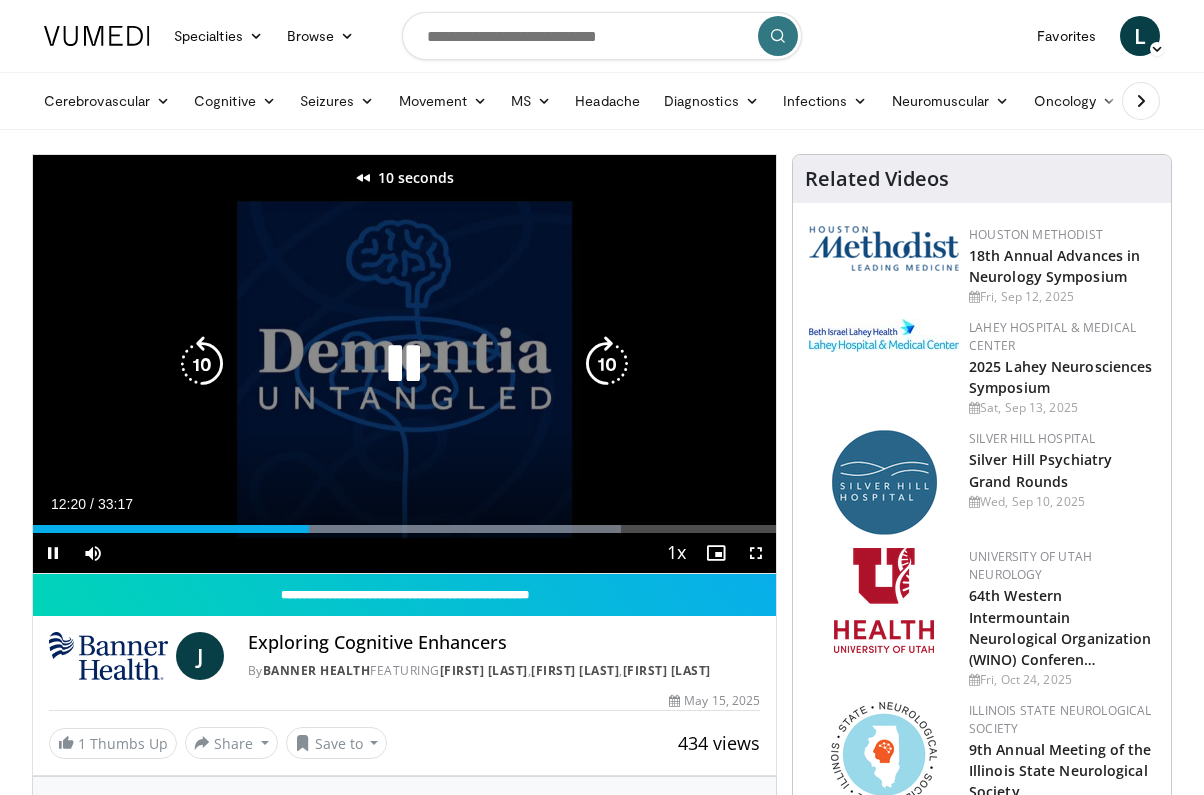 click at bounding box center (202, 364) 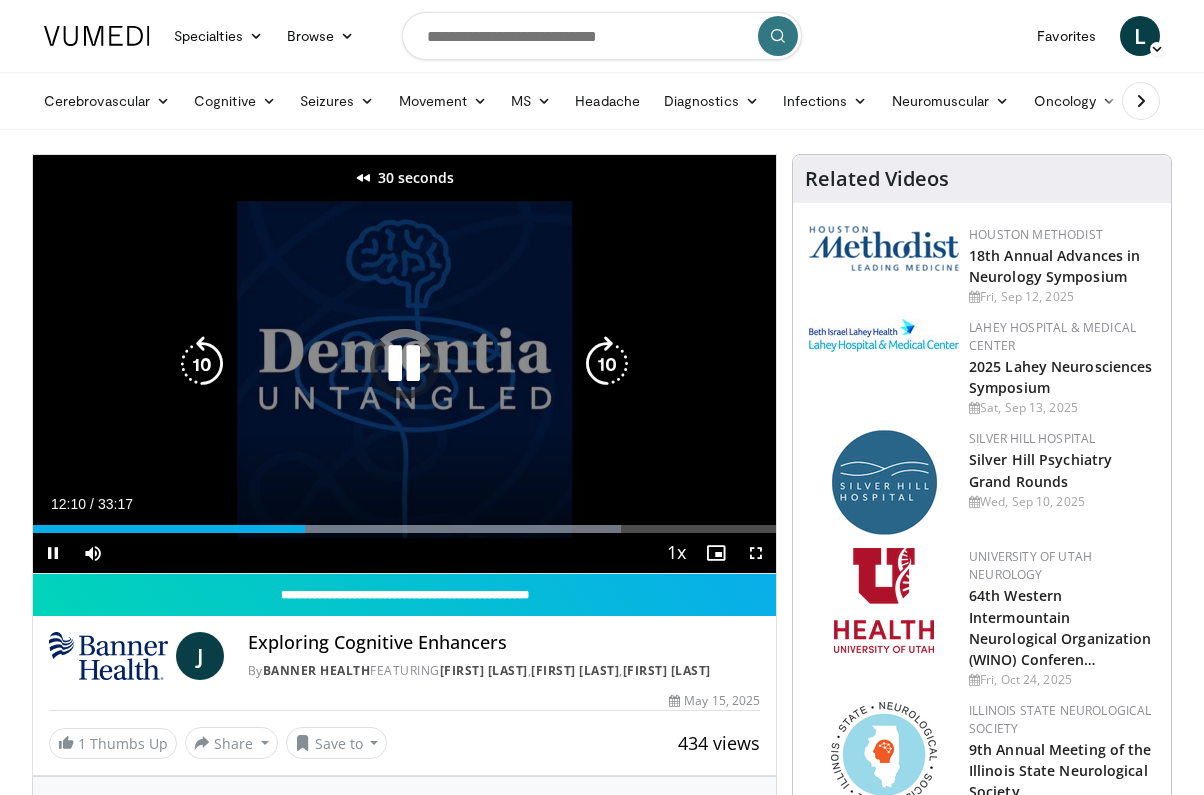 click at bounding box center (202, 364) 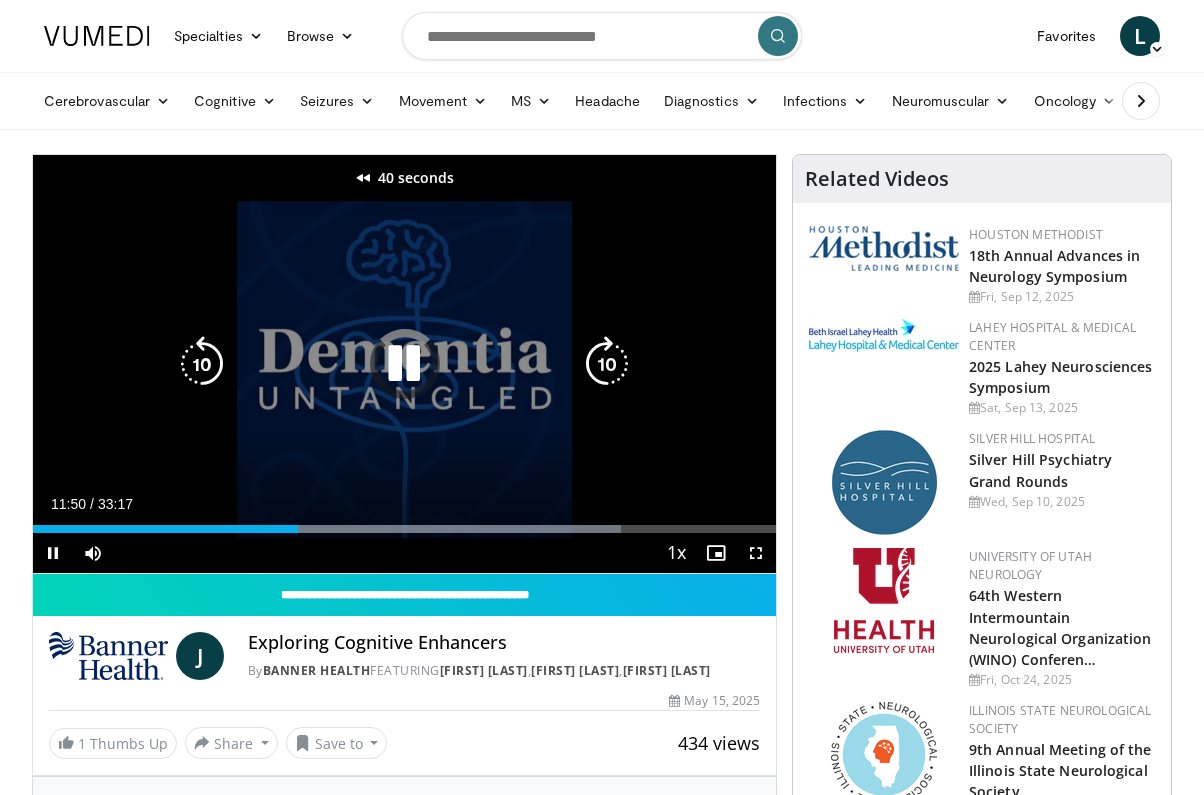 click at bounding box center (202, 364) 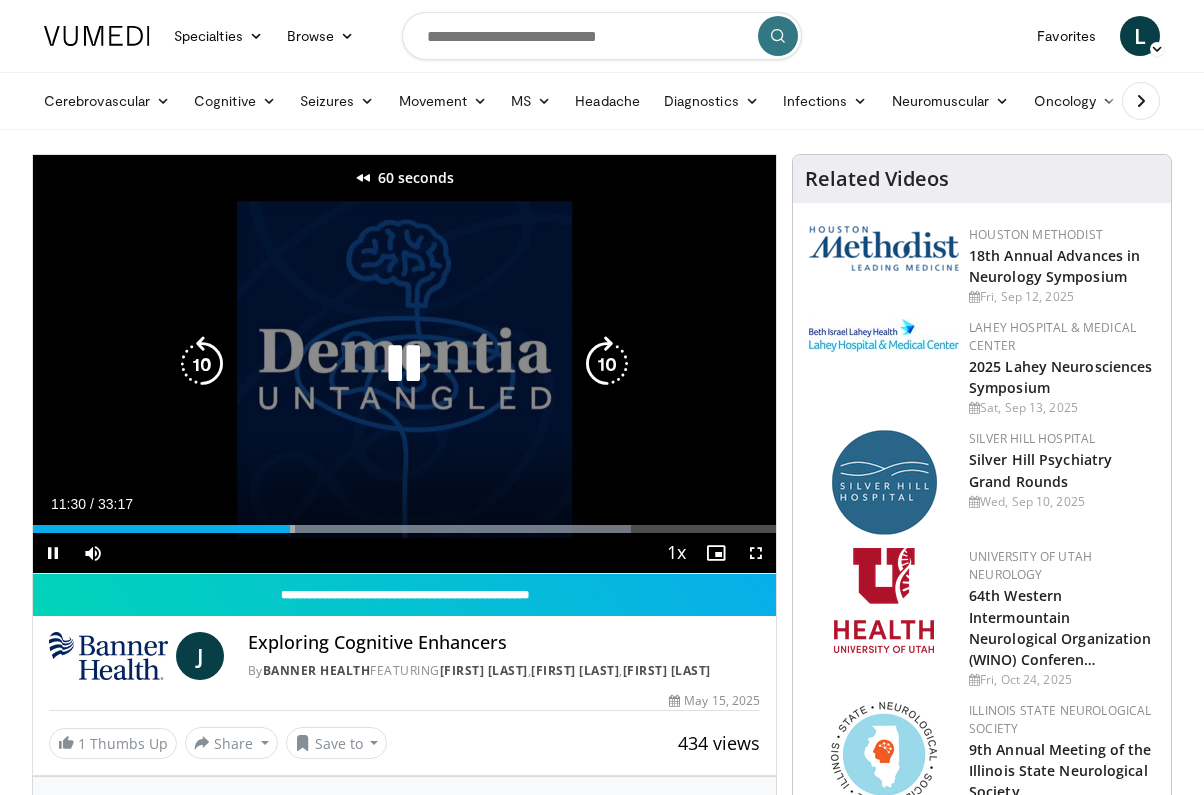 click at bounding box center (202, 364) 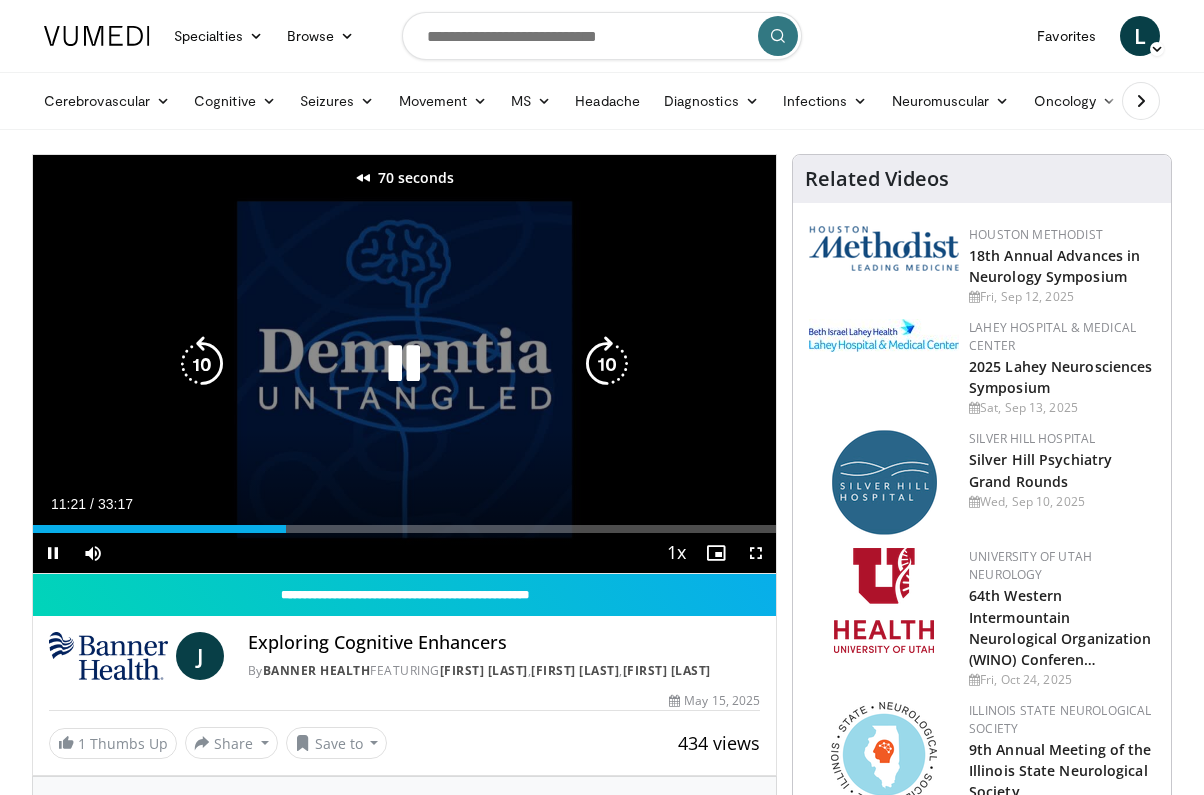 click at bounding box center (202, 364) 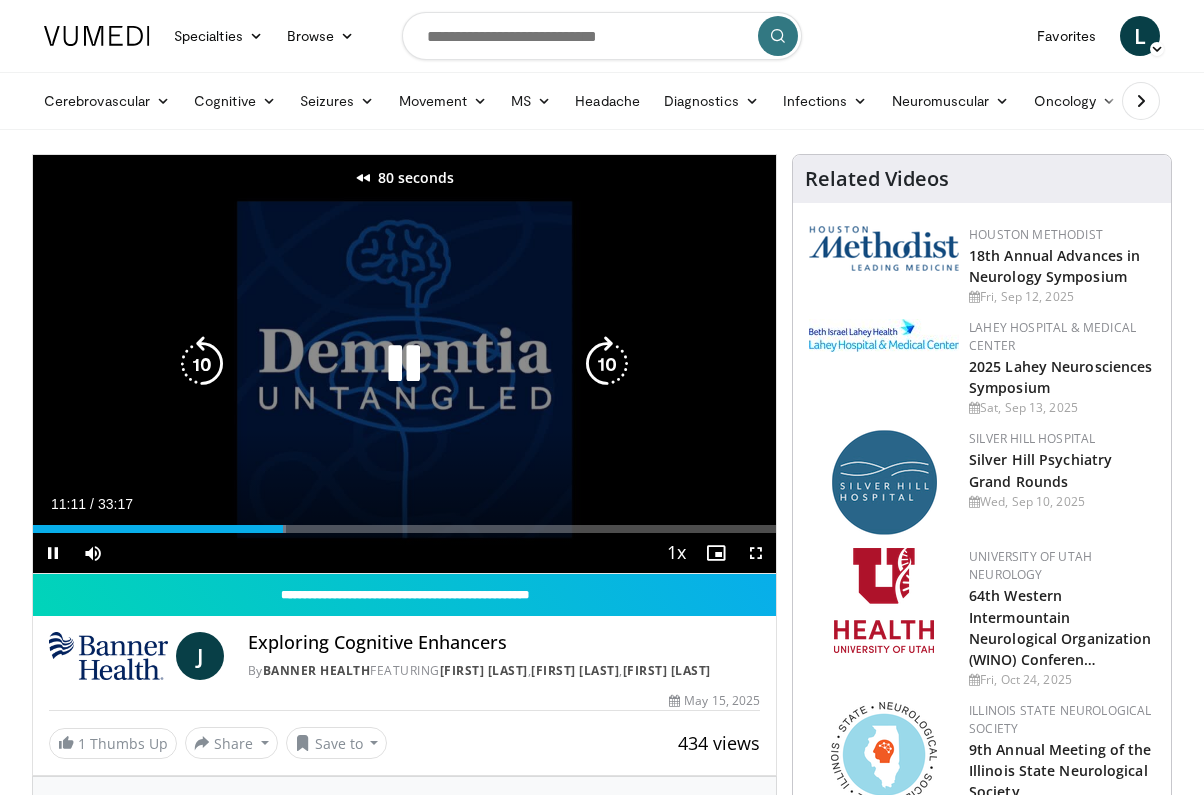 click at bounding box center (202, 364) 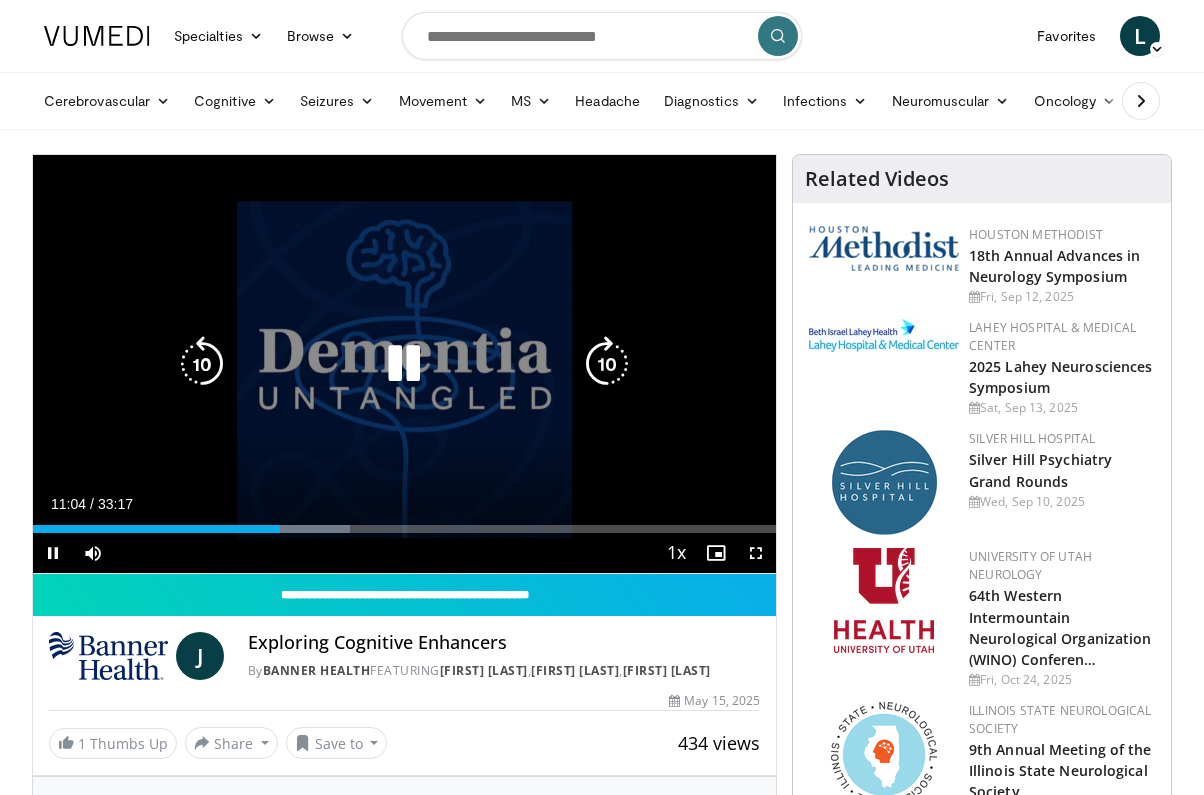 click at bounding box center (202, 364) 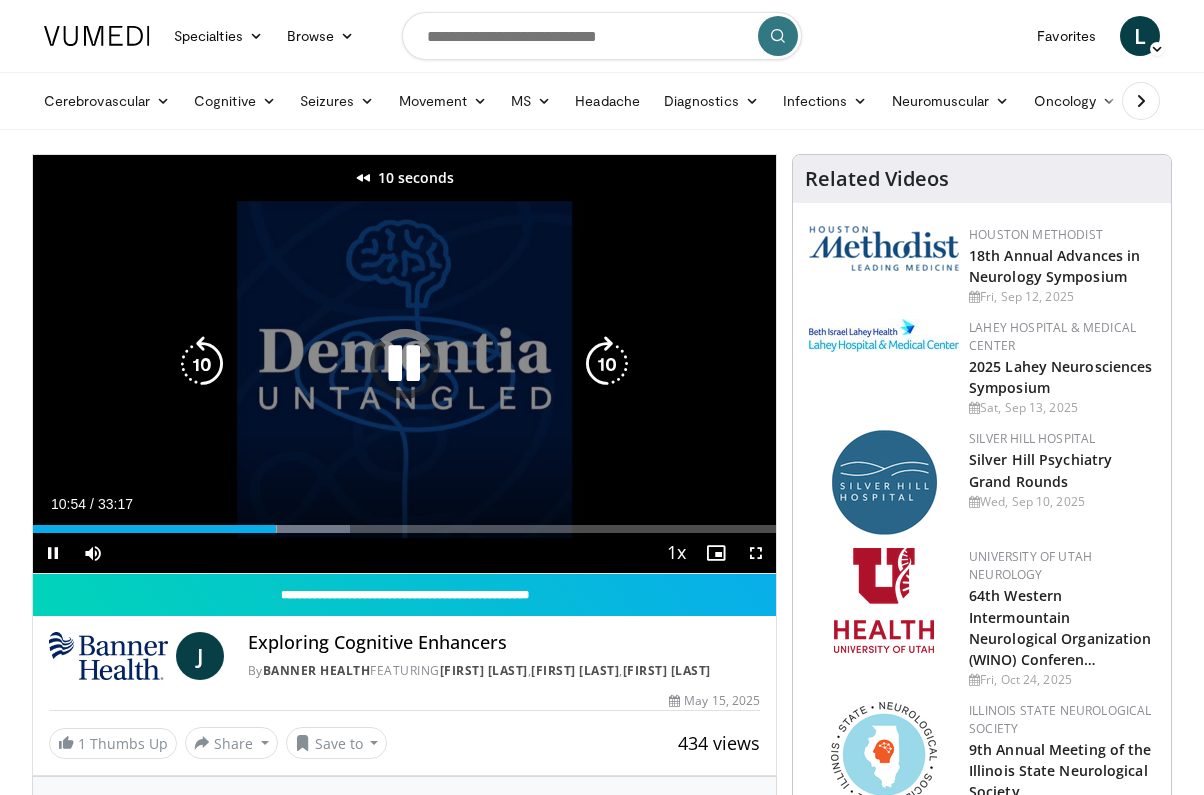 click at bounding box center (202, 364) 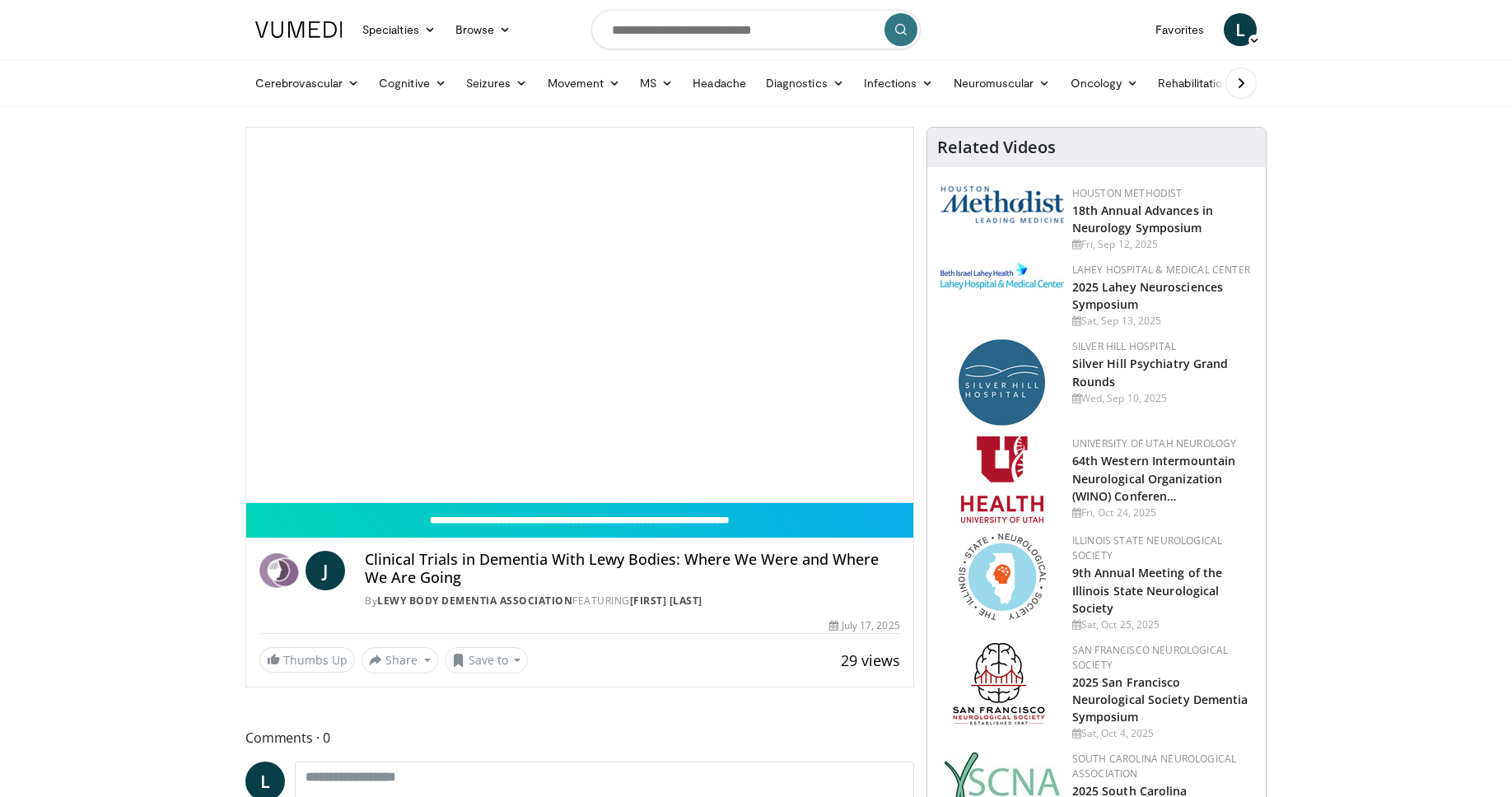 scroll, scrollTop: 0, scrollLeft: 0, axis: both 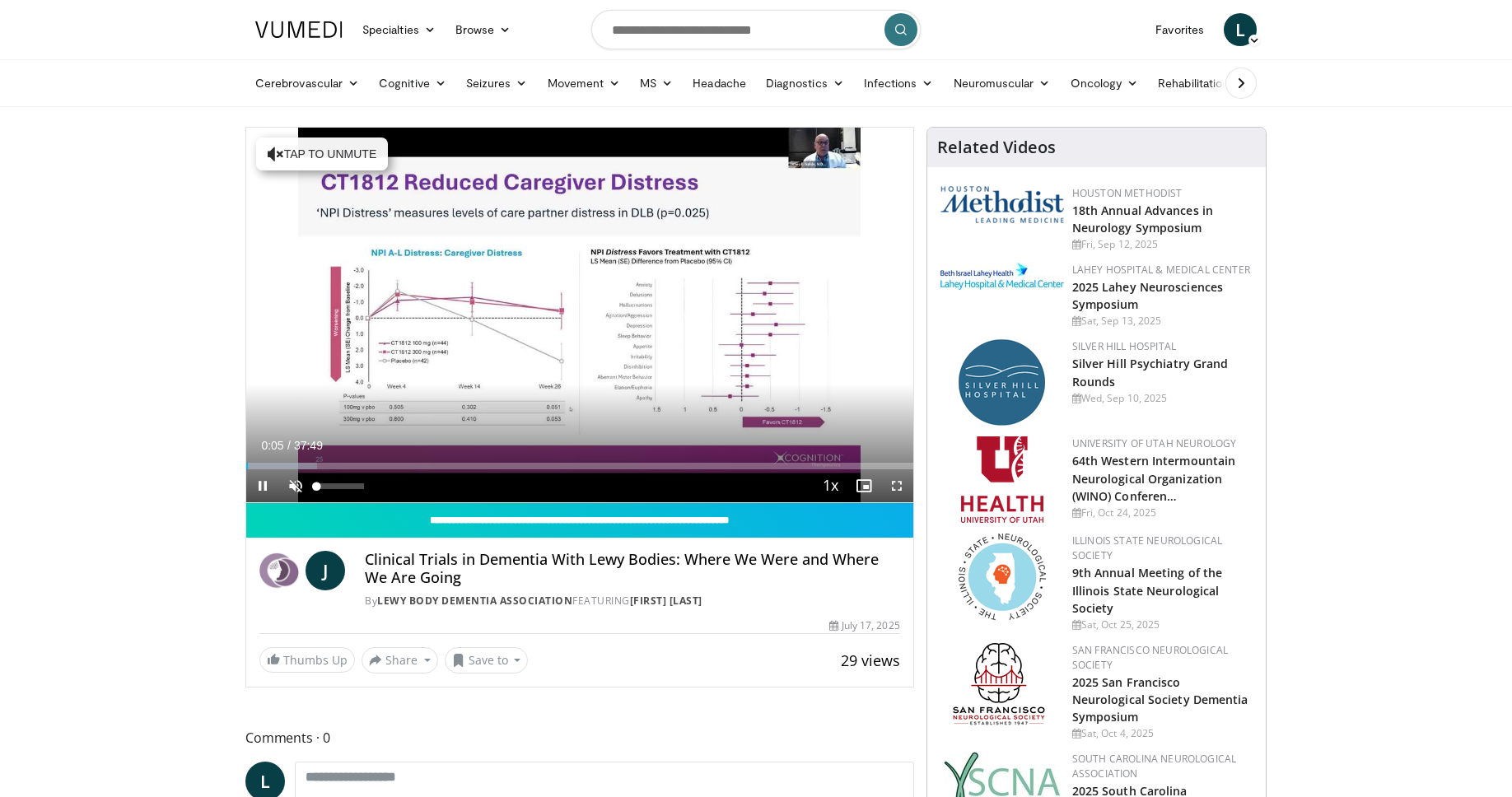 click at bounding box center [296, 486] 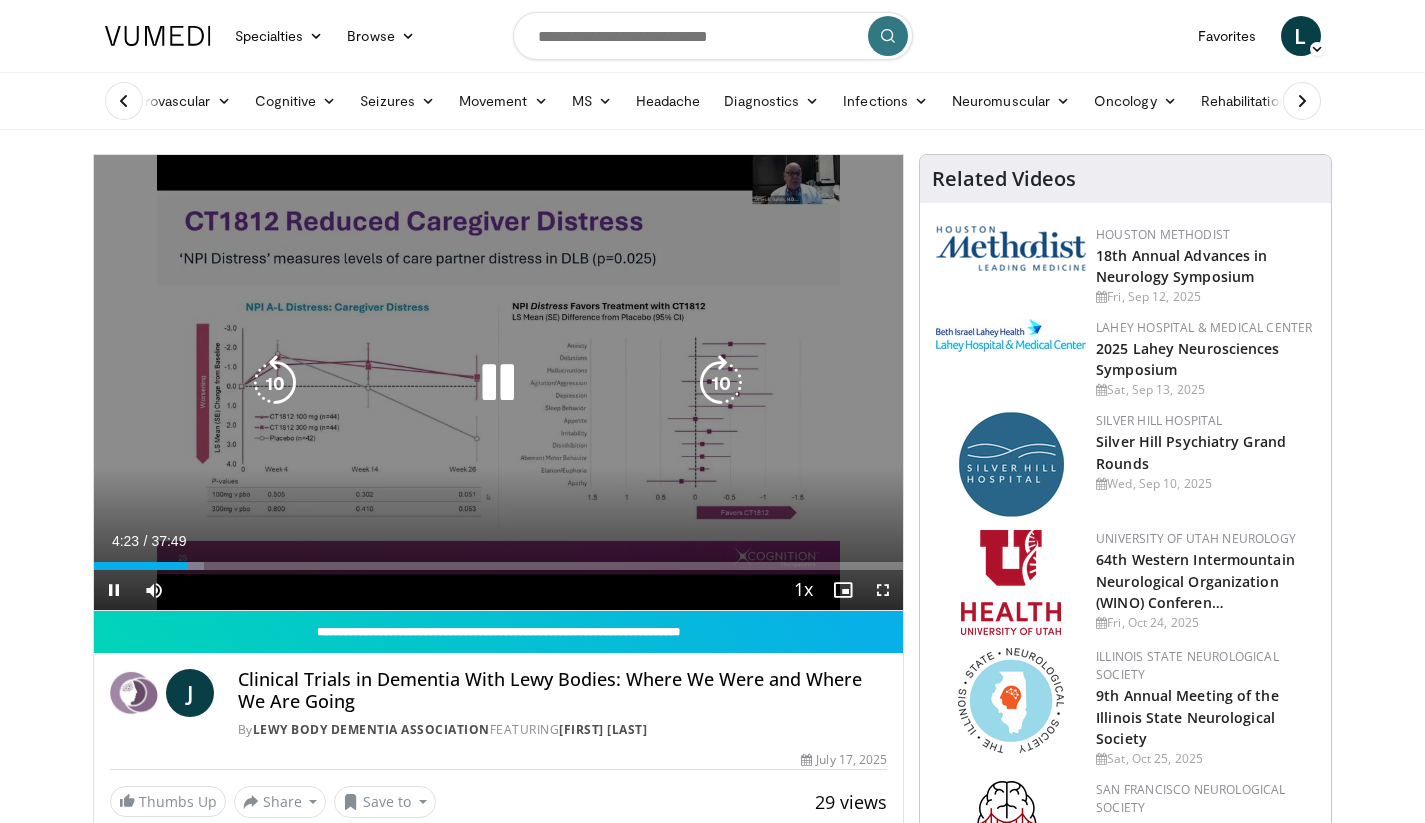 click at bounding box center [275, 383] 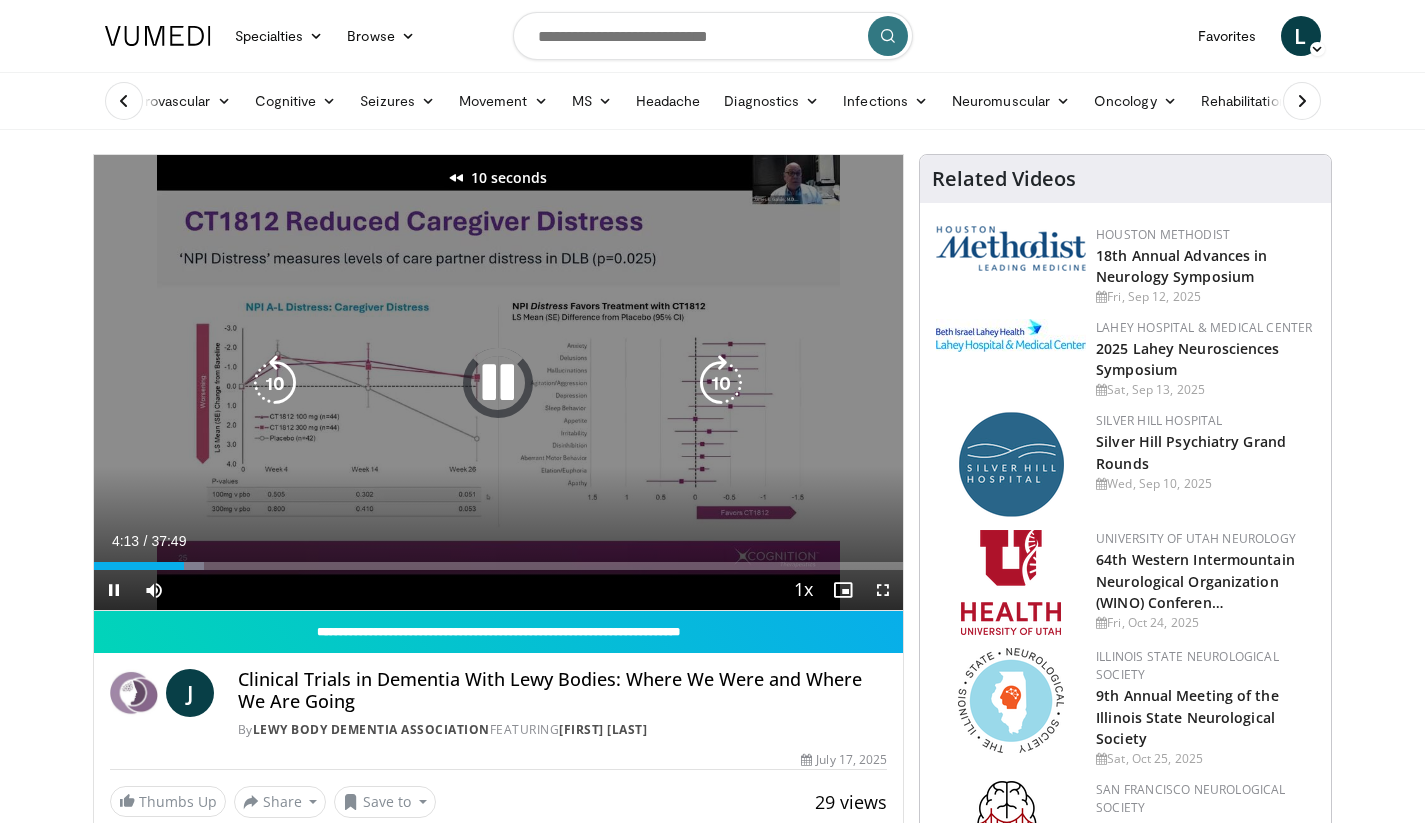 click at bounding box center (275, 383) 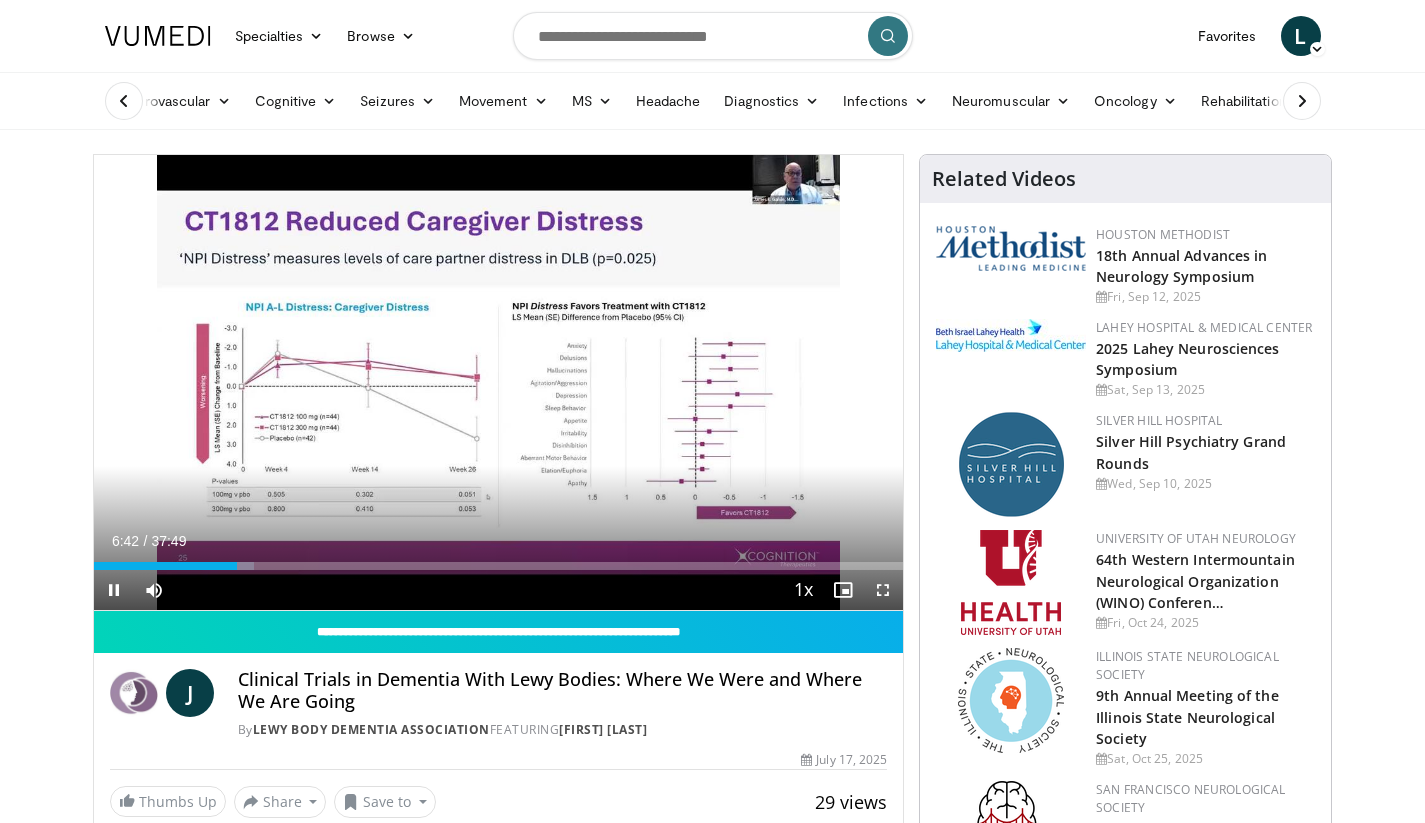click at bounding box center [883, 590] 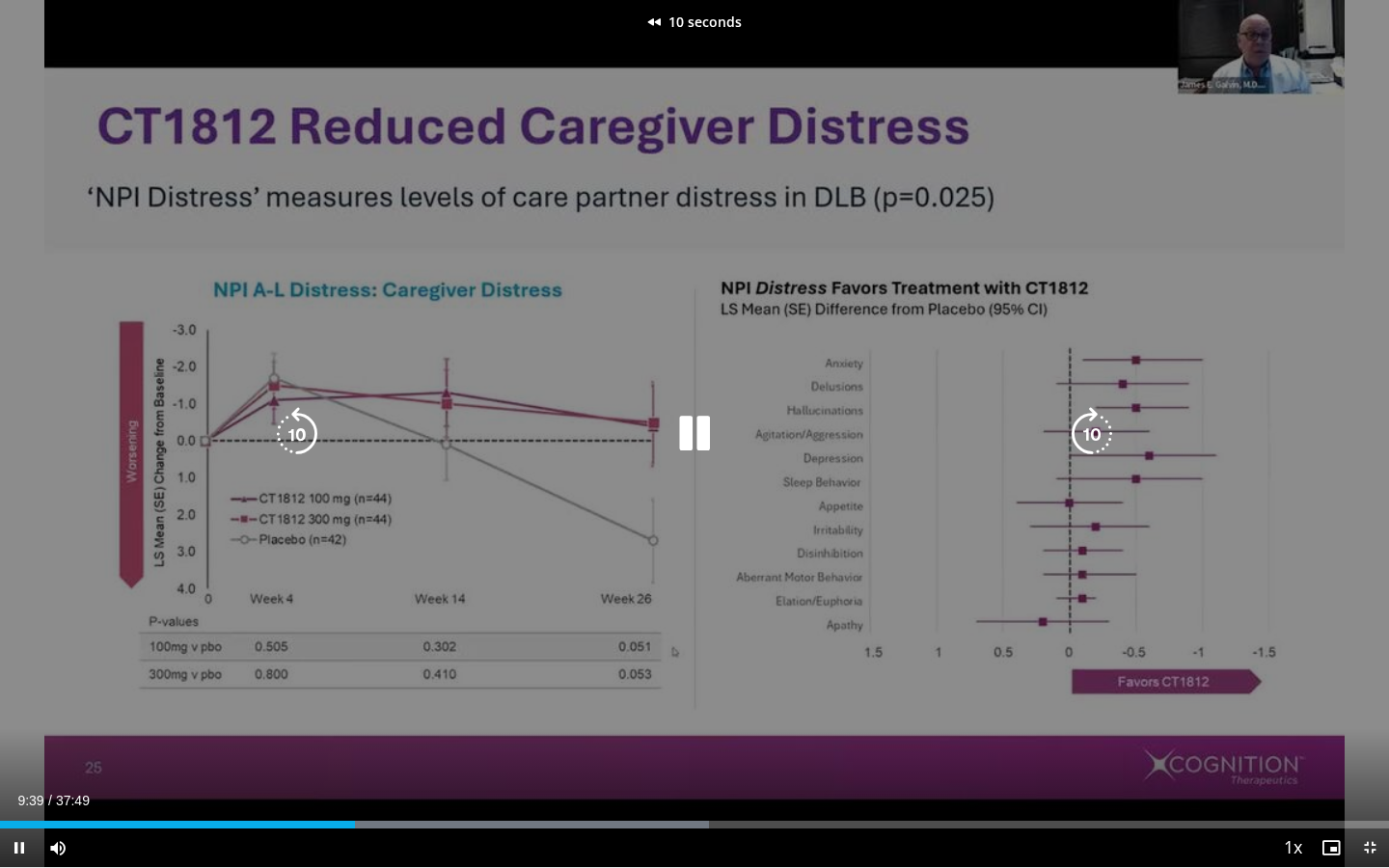 click at bounding box center (297, 434) 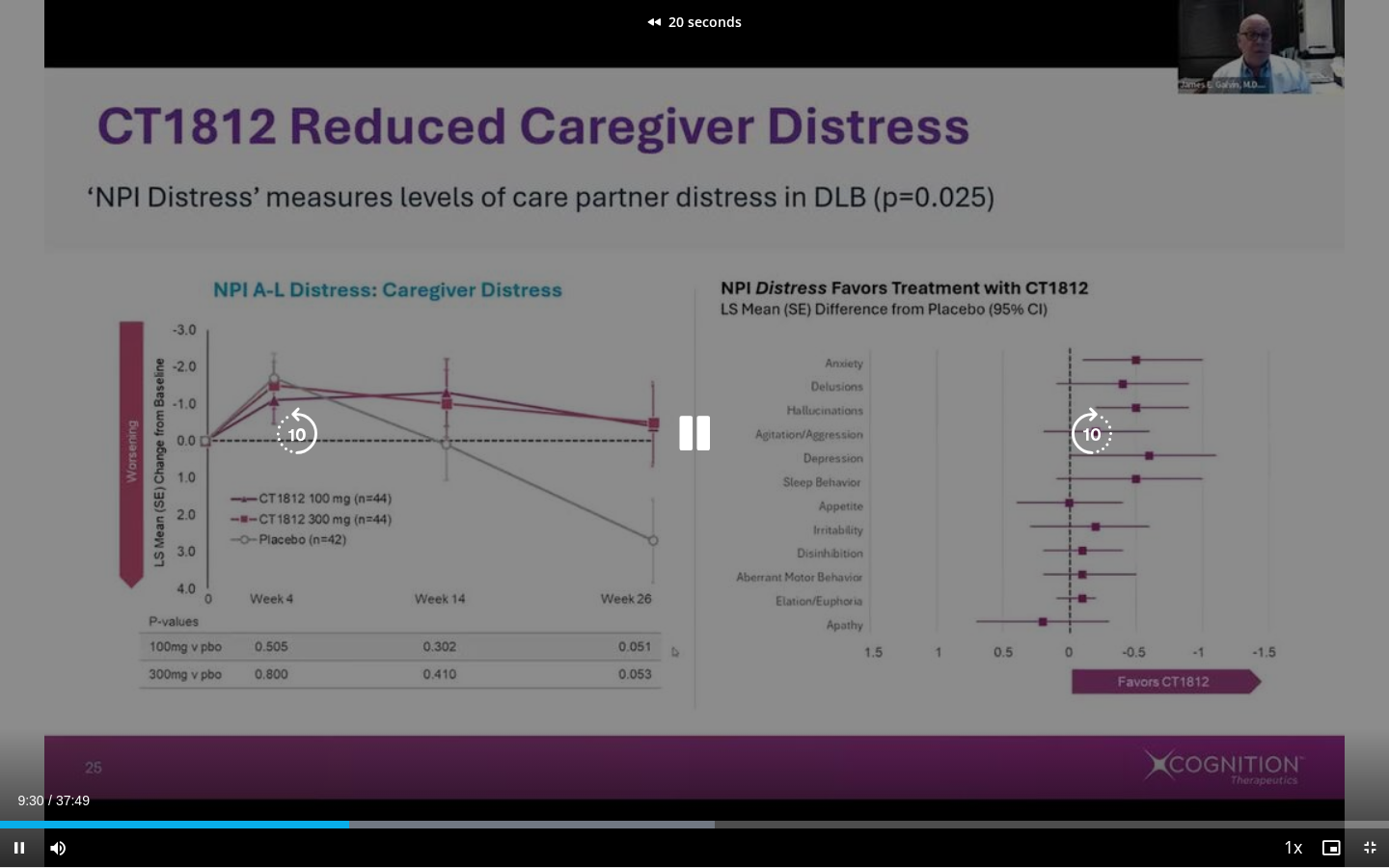 click at bounding box center (297, 434) 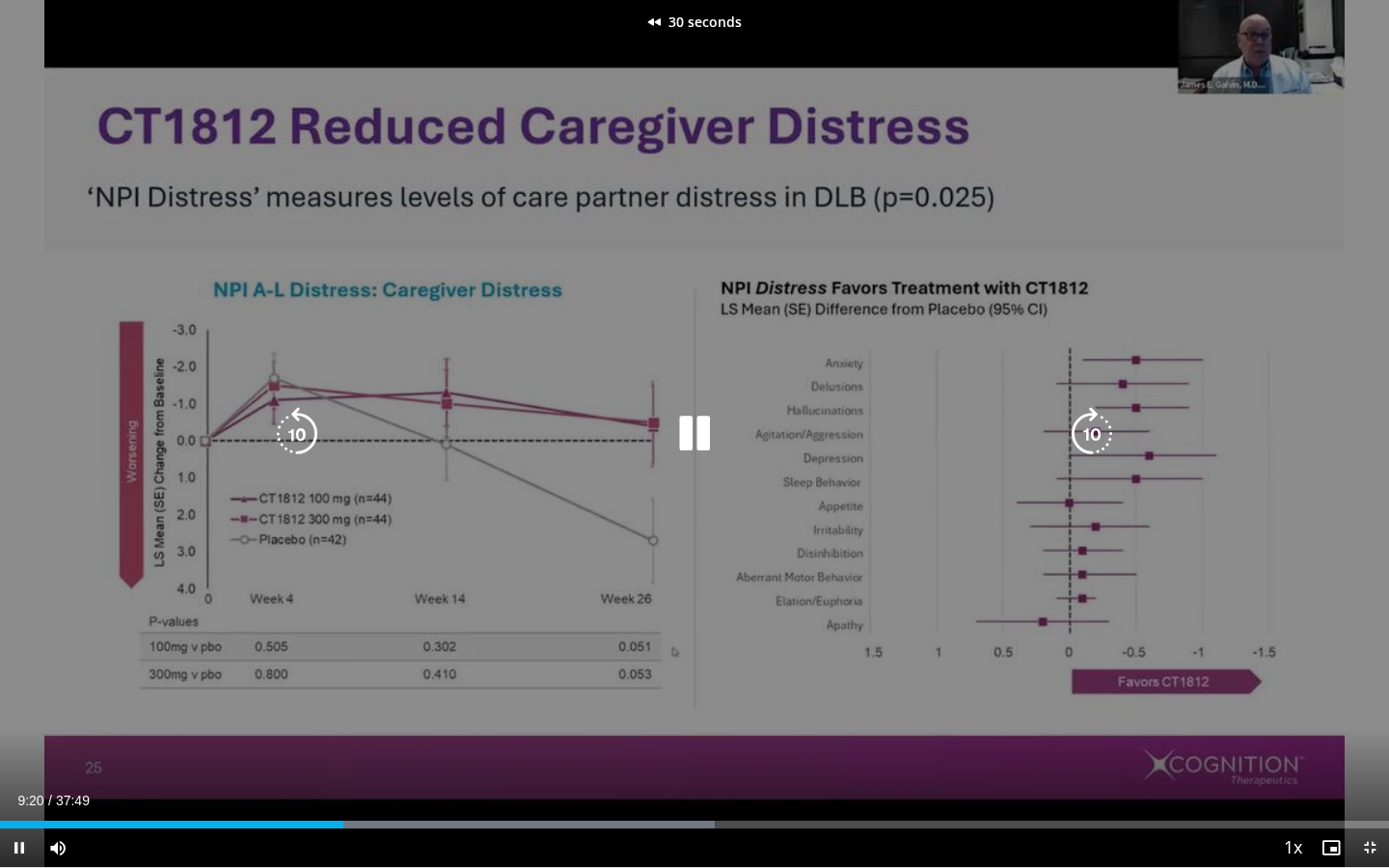 click at bounding box center [297, 434] 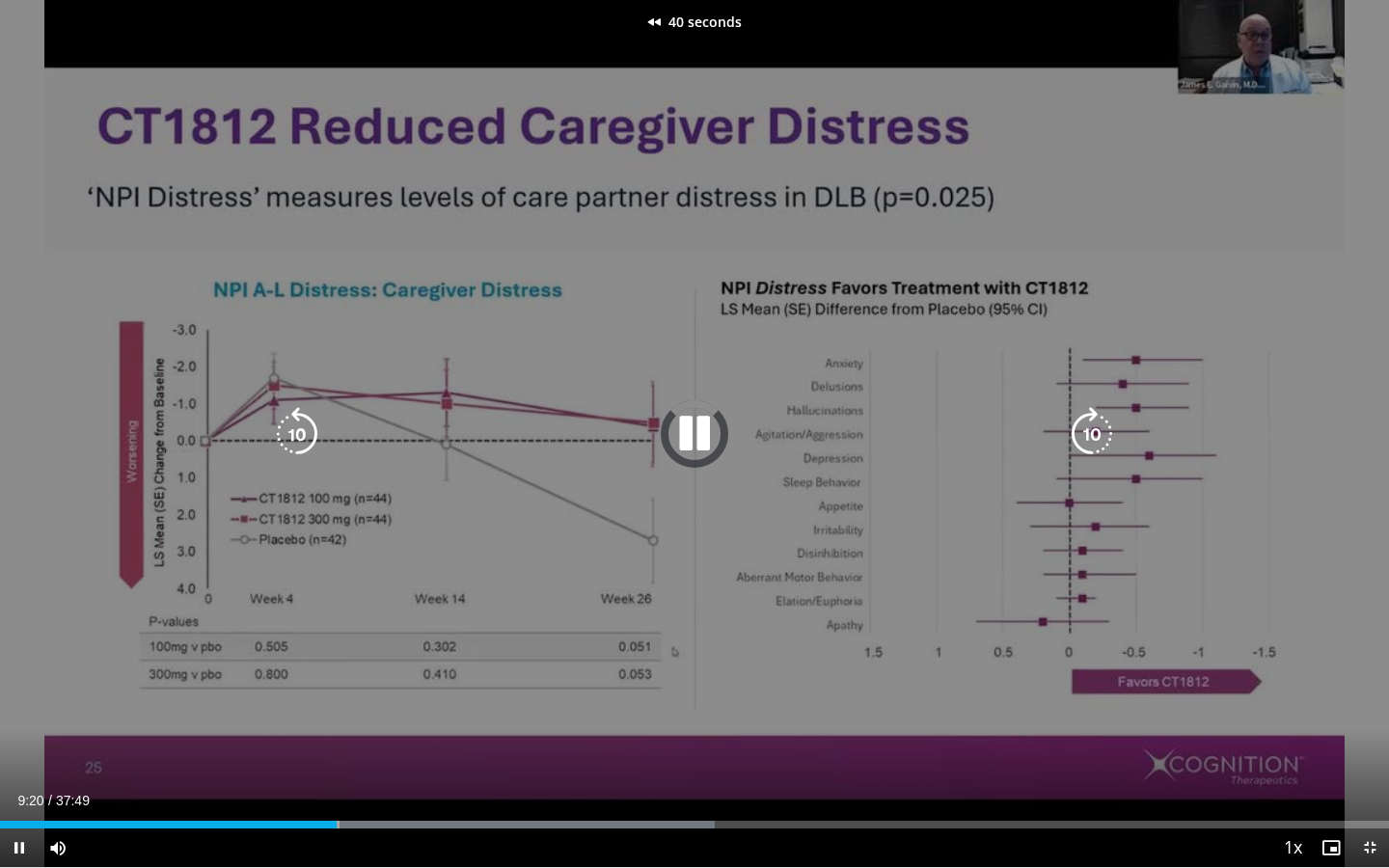 click at bounding box center [297, 434] 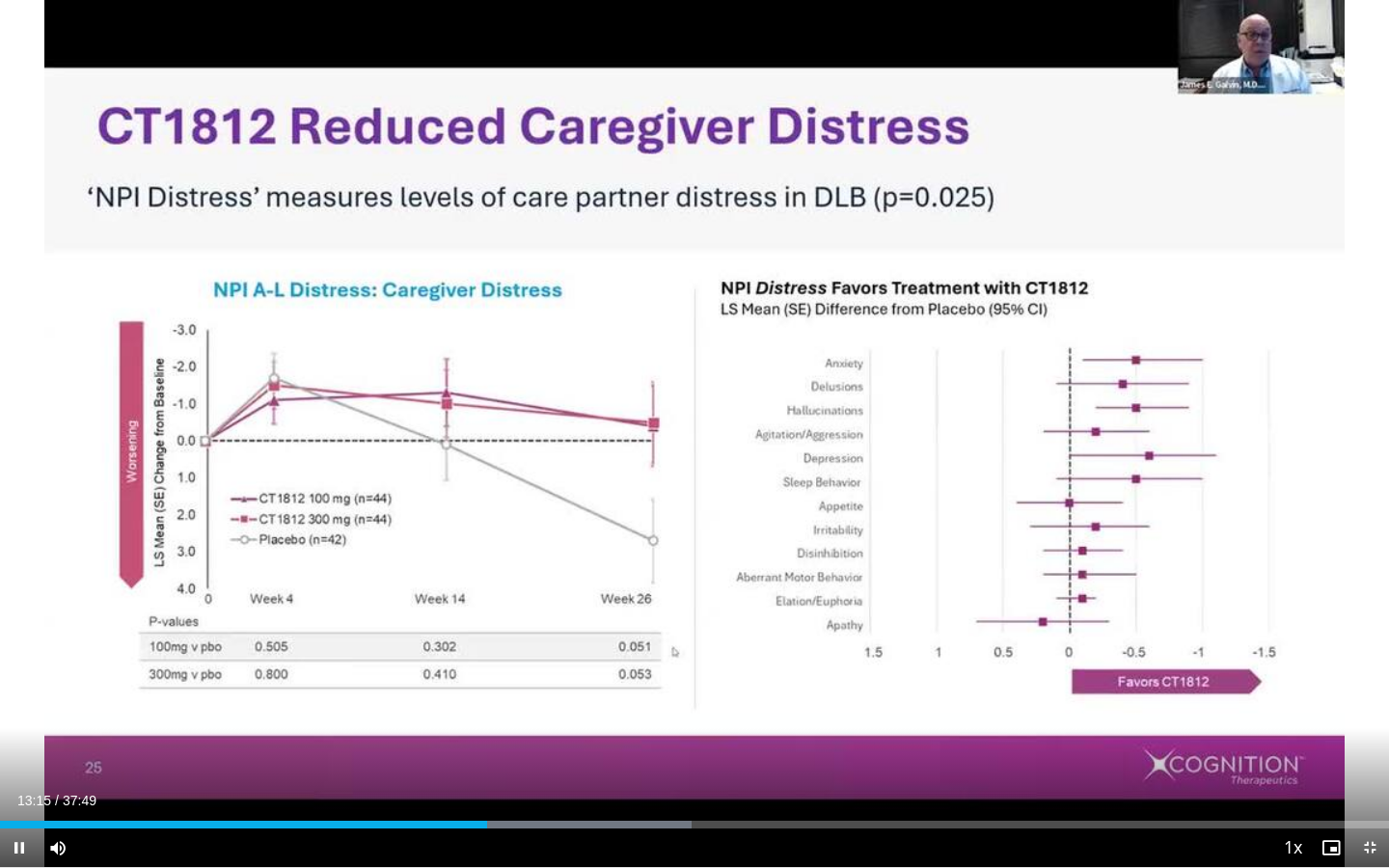 click at bounding box center [1370, 848] 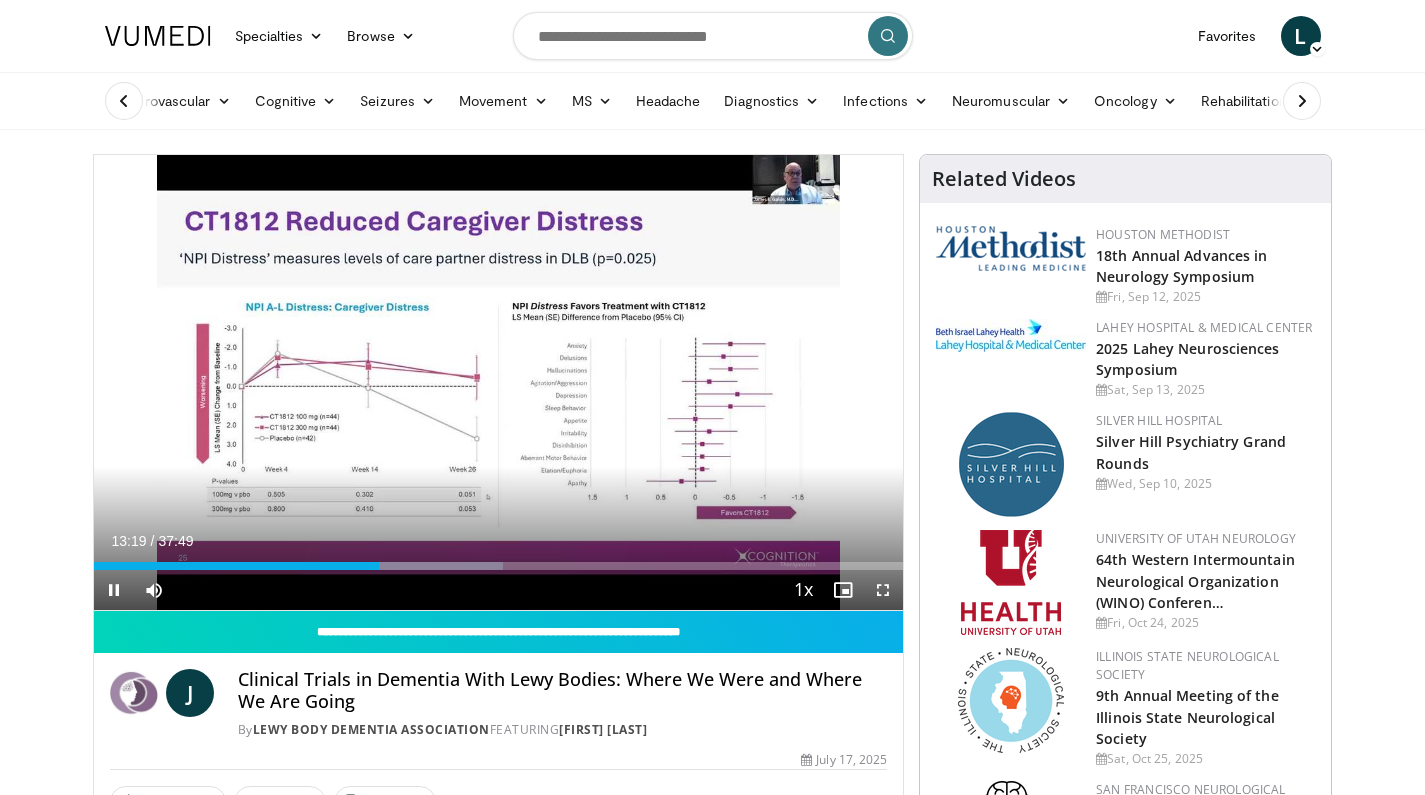 click at bounding box center (883, 590) 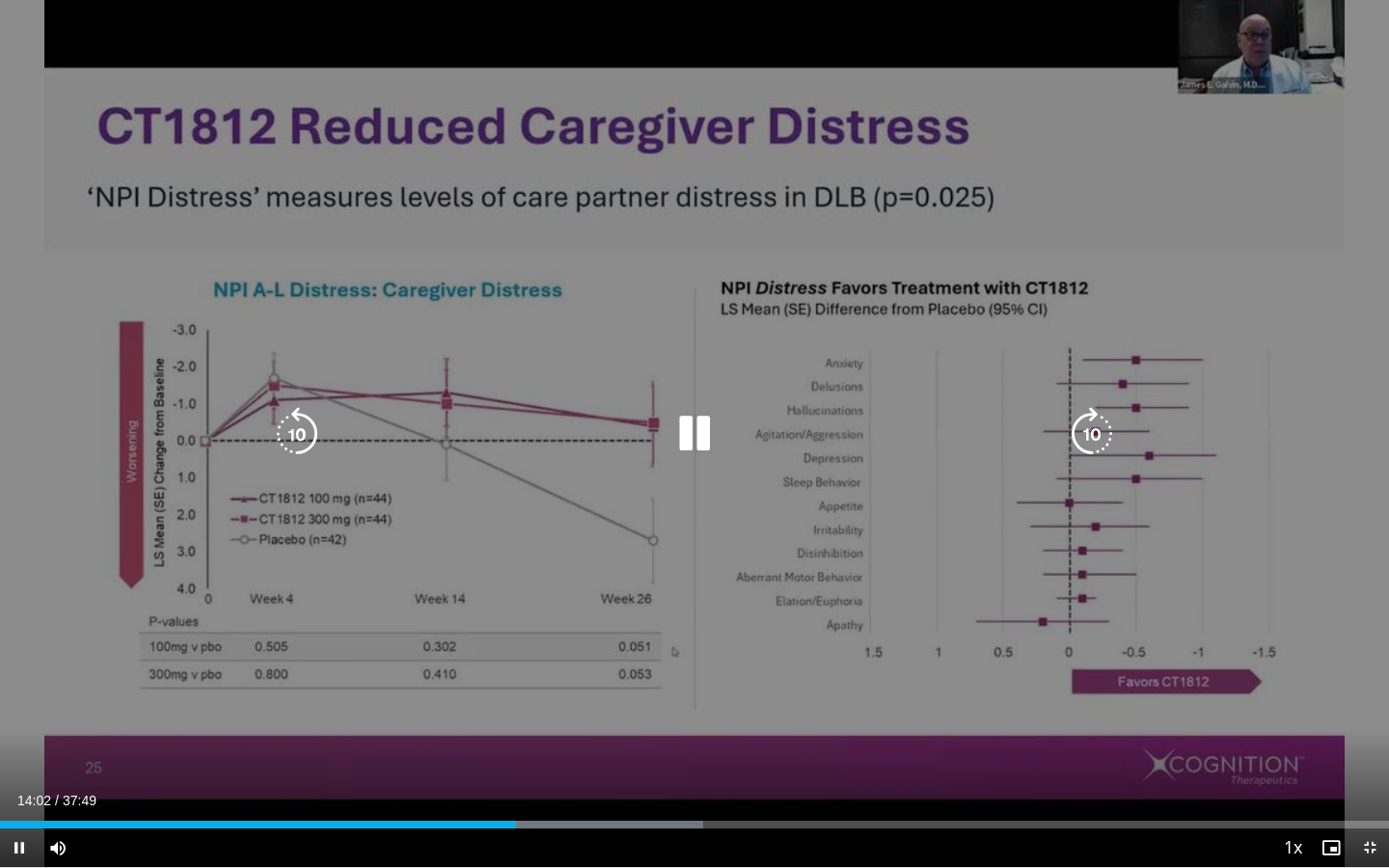 click at bounding box center (297, 434) 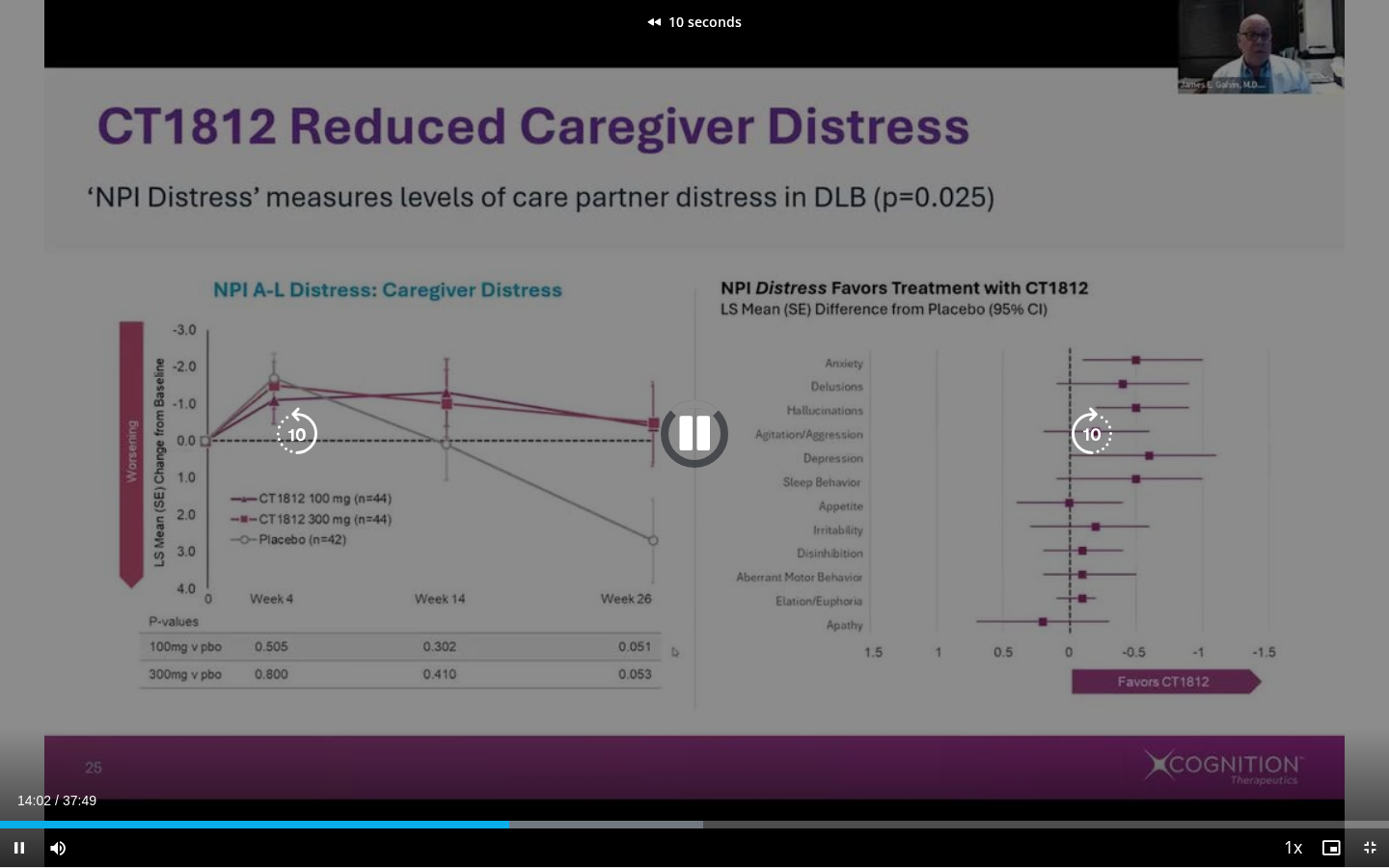 click at bounding box center (297, 434) 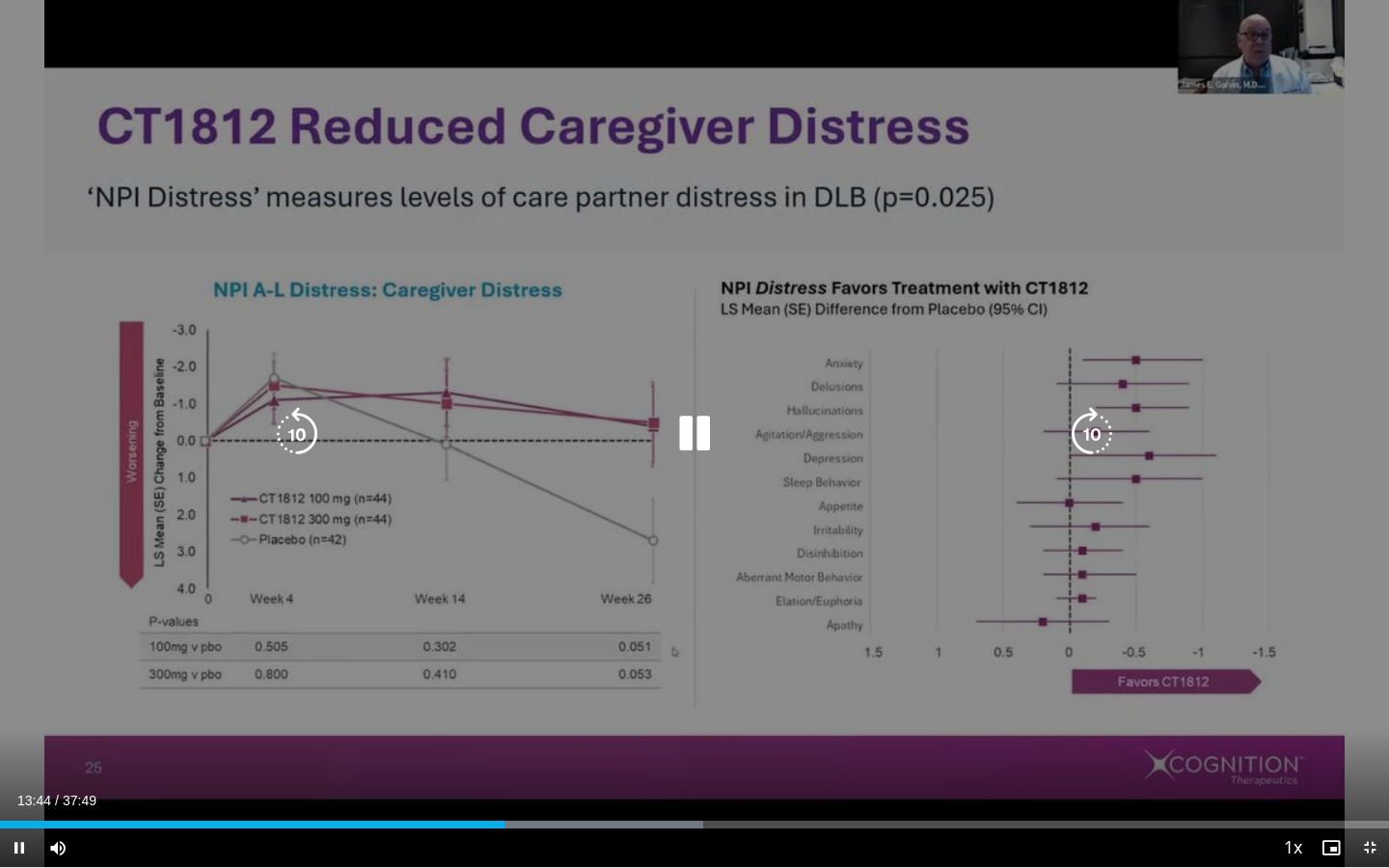 click on "20 seconds
Tap to unmute" at bounding box center (694, 433) 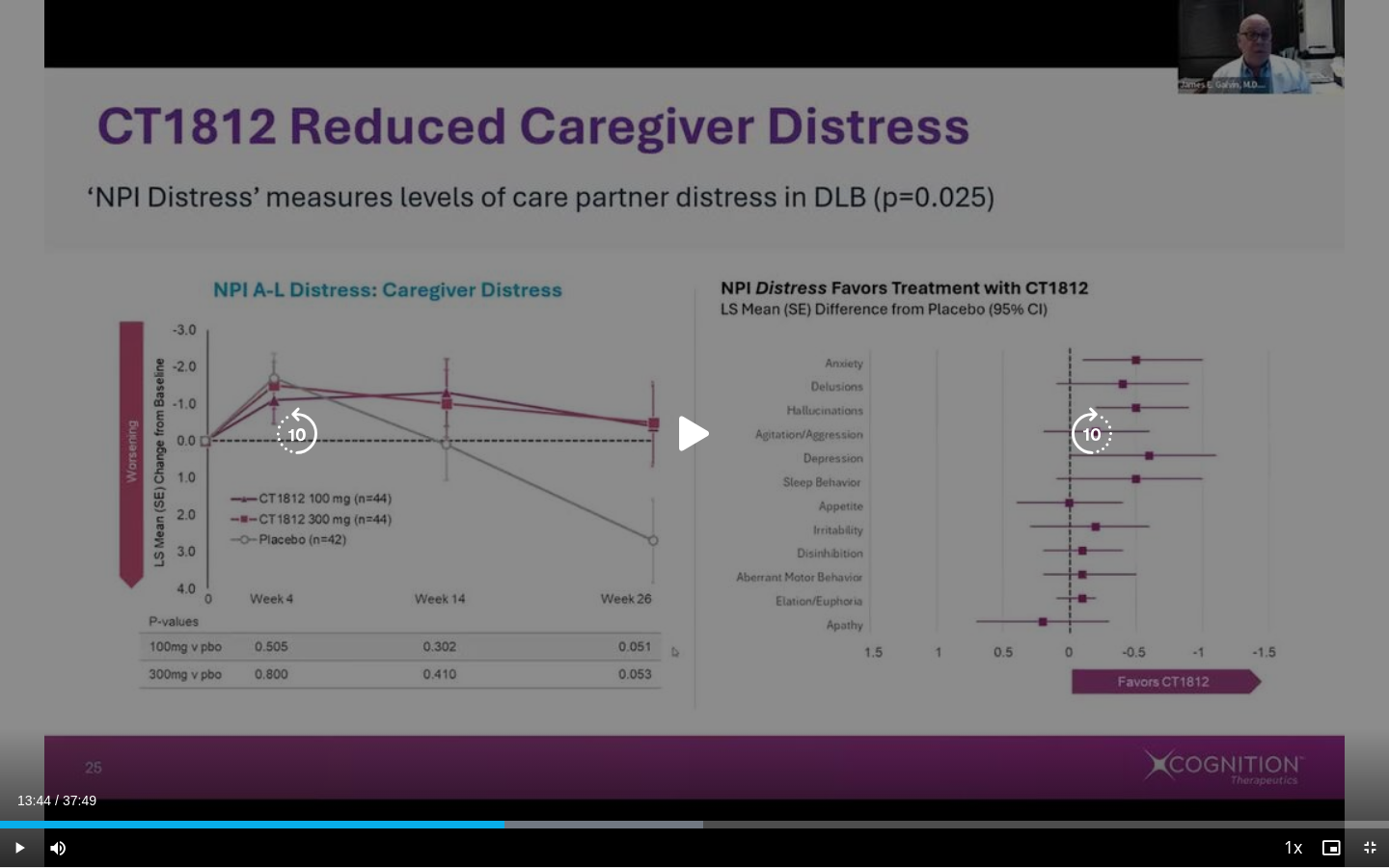 click at bounding box center [297, 434] 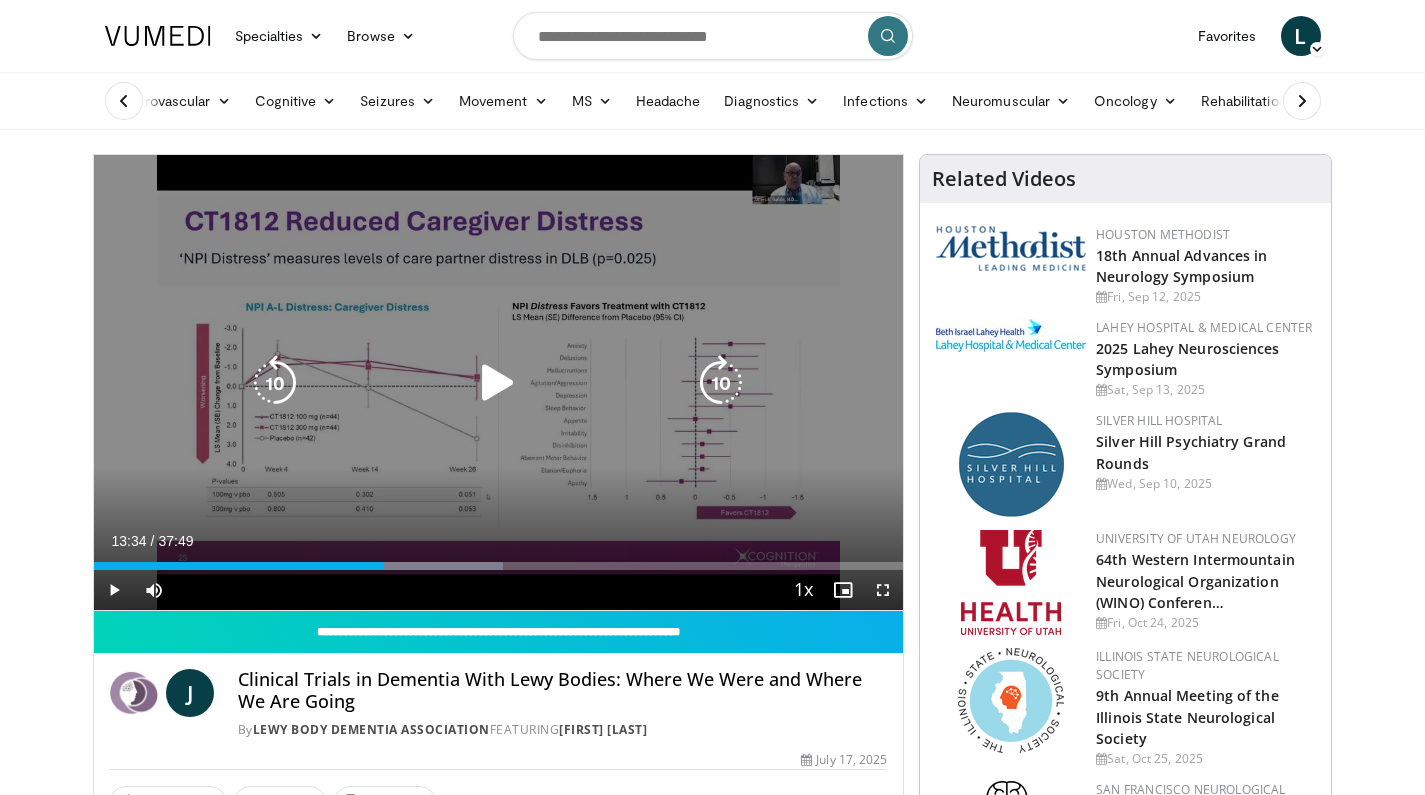 click at bounding box center (498, 383) 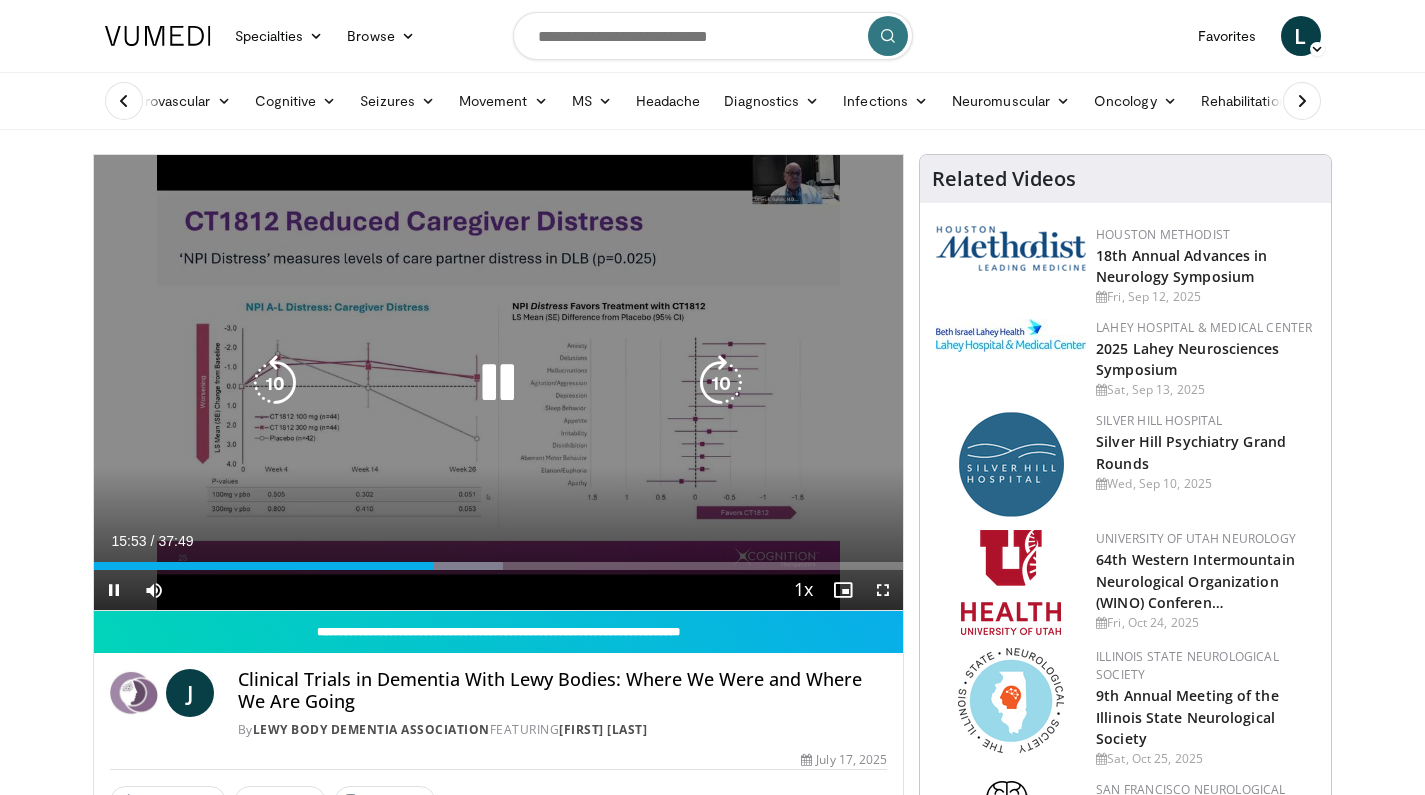 click at bounding box center [721, 383] 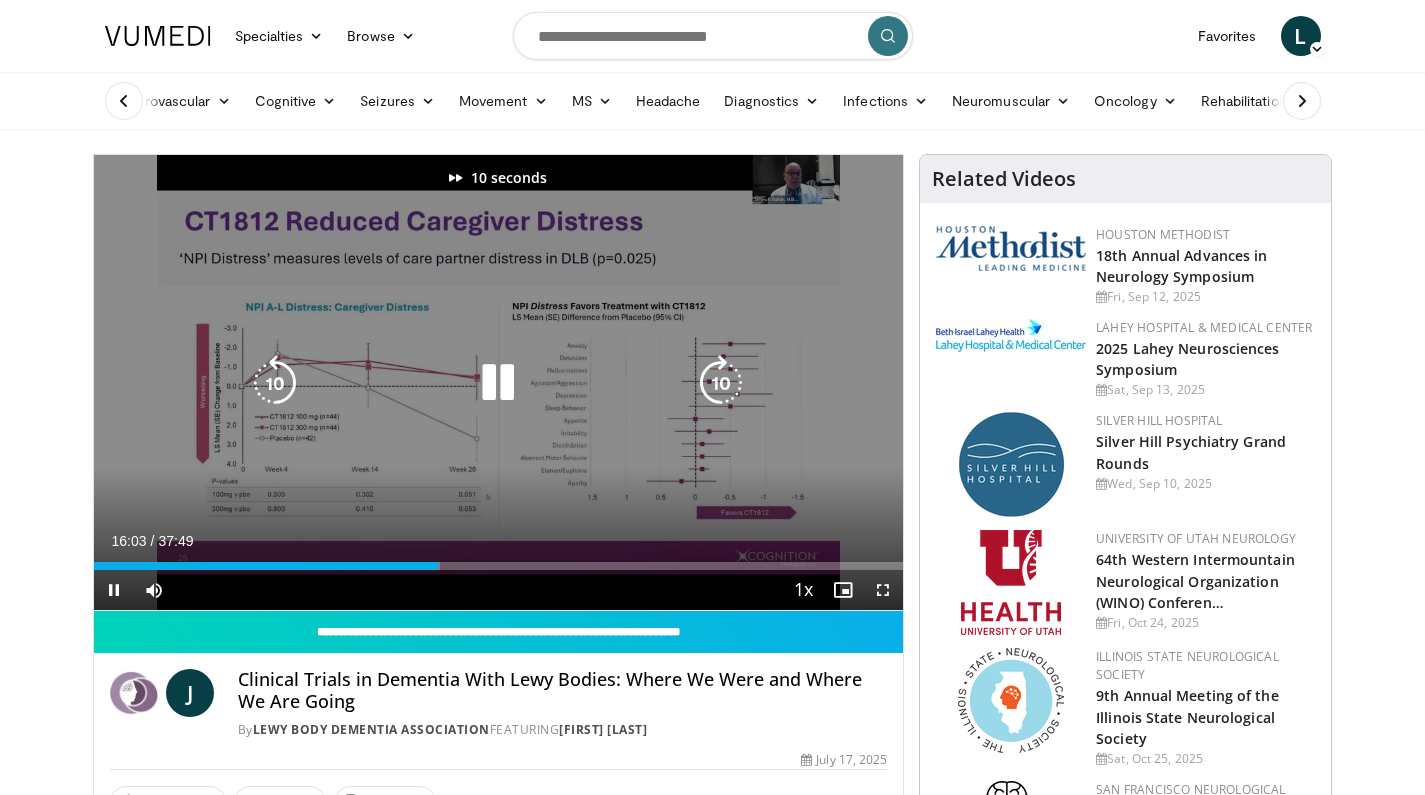 click at bounding box center (721, 383) 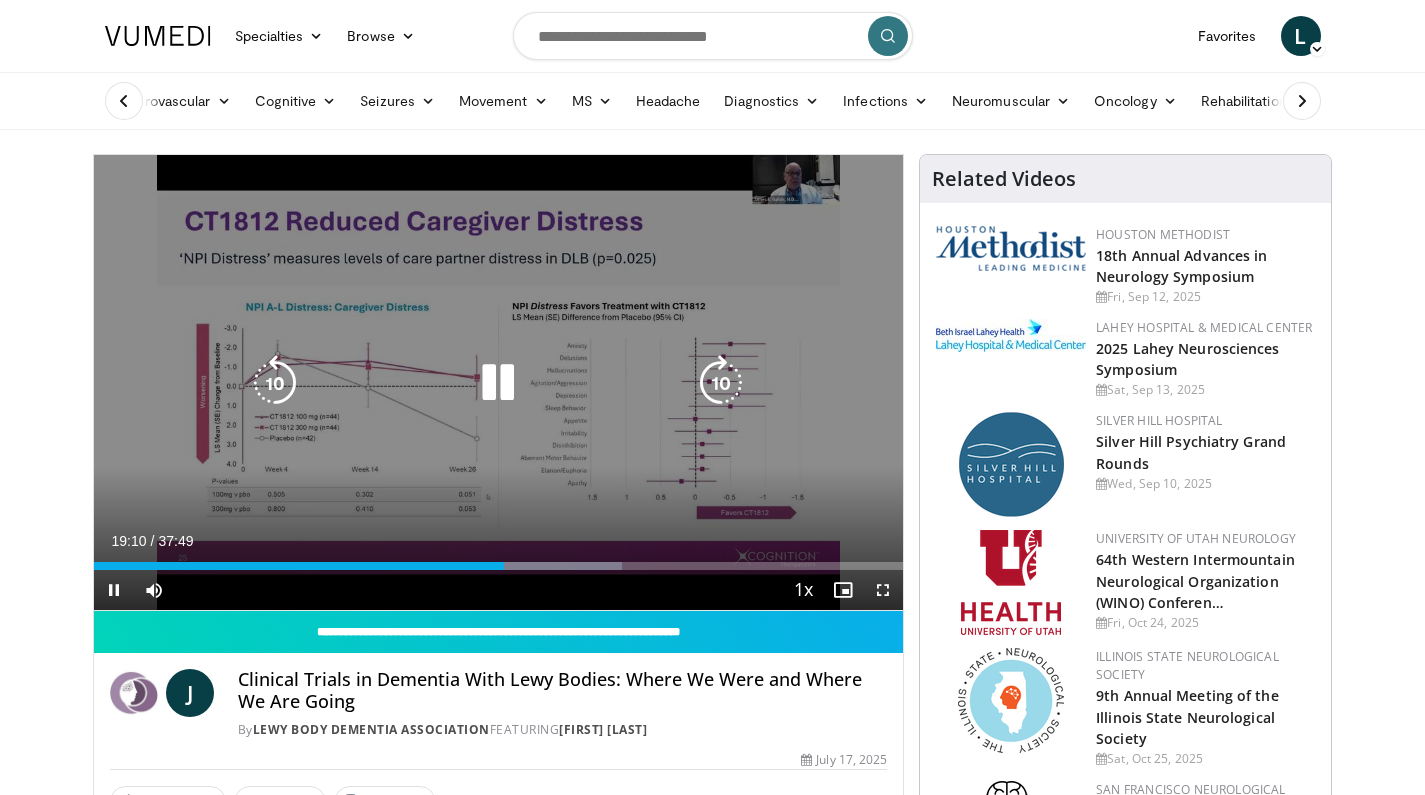 click at bounding box center [721, 383] 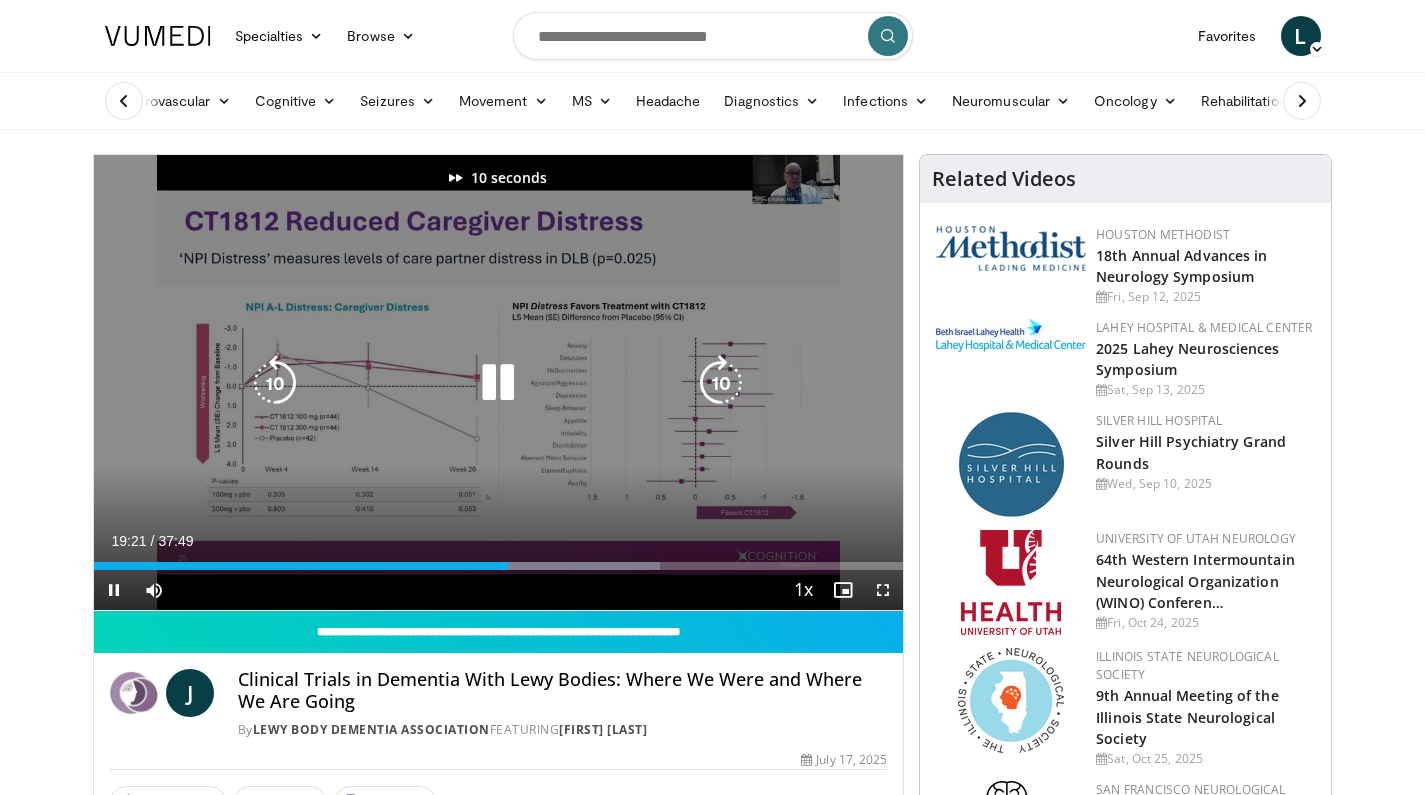 click at bounding box center [721, 383] 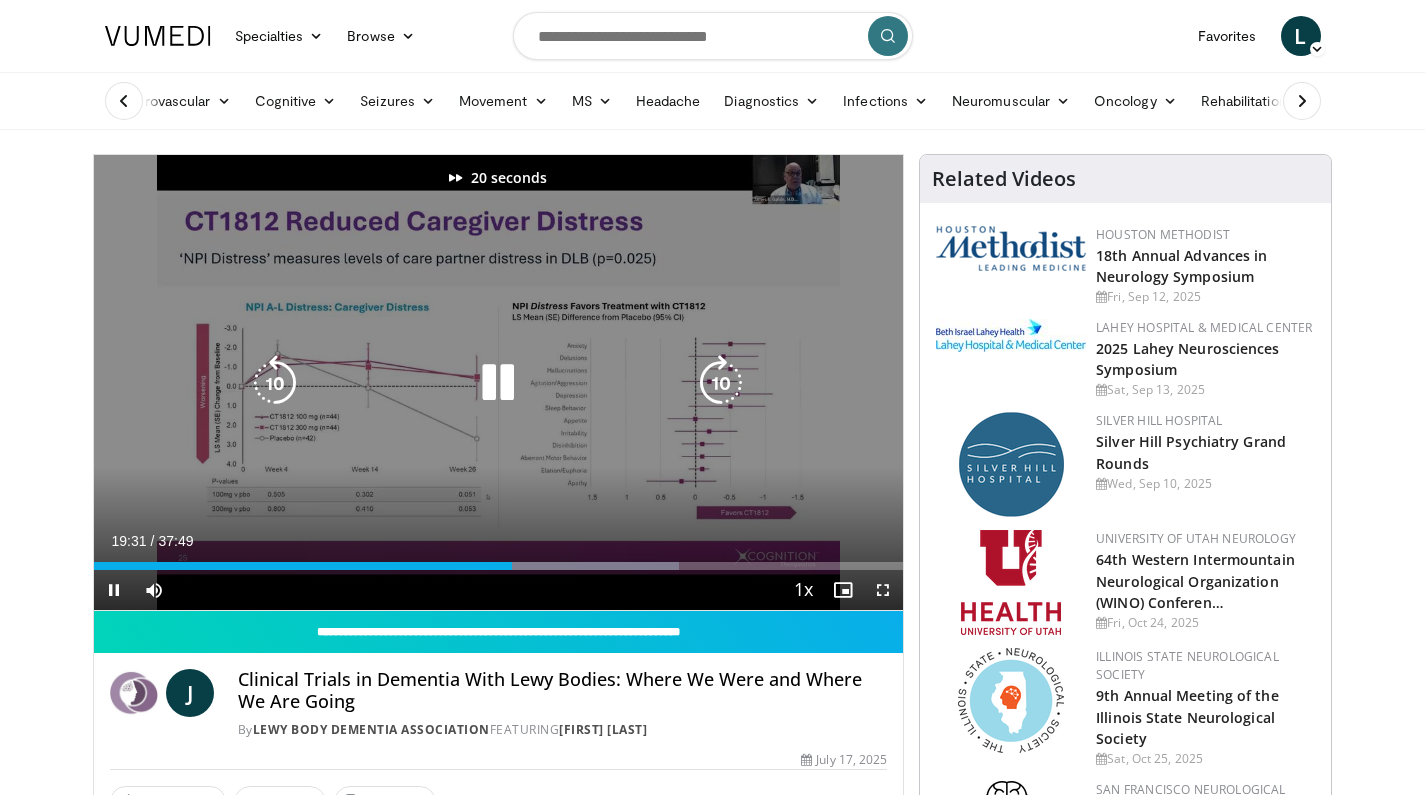 click at bounding box center [721, 383] 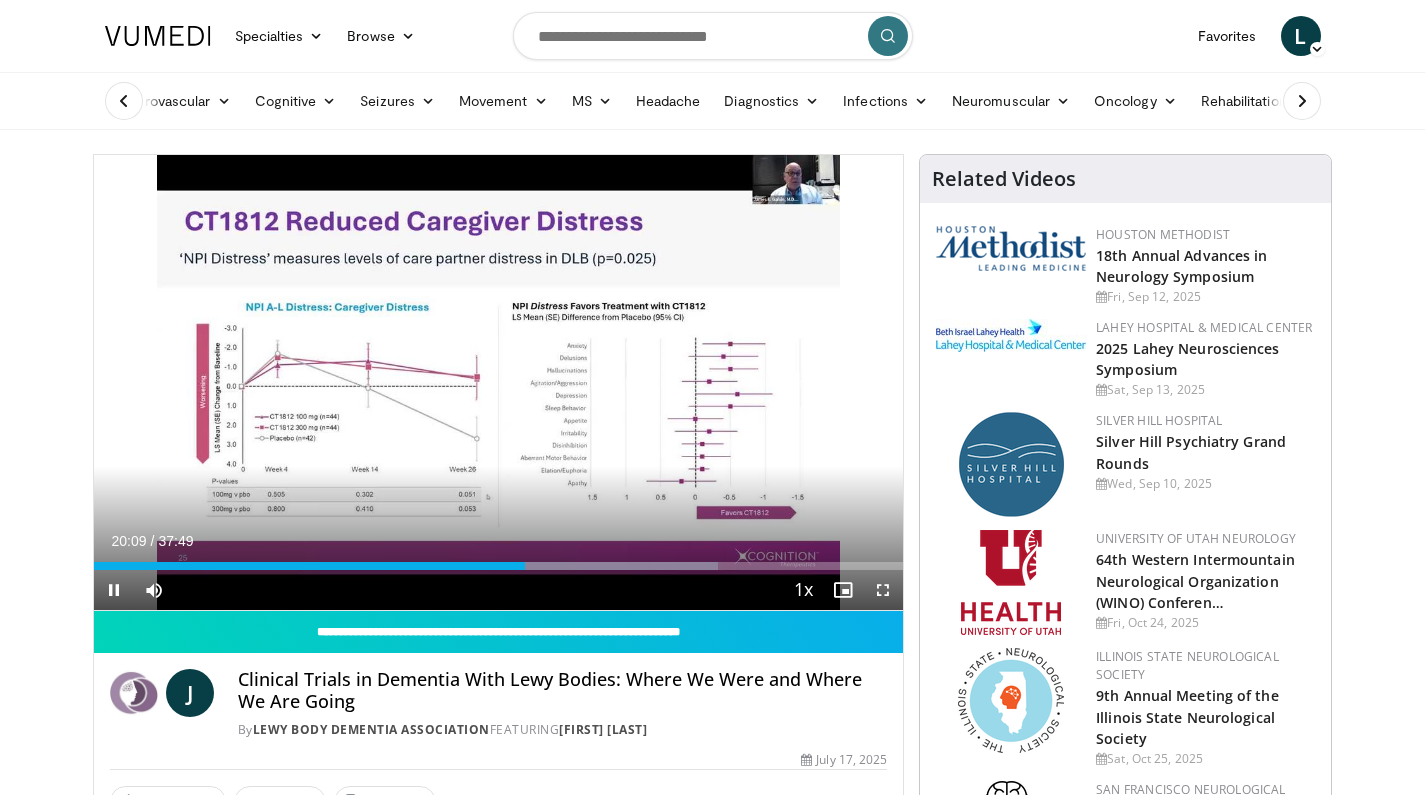 click at bounding box center (883, 590) 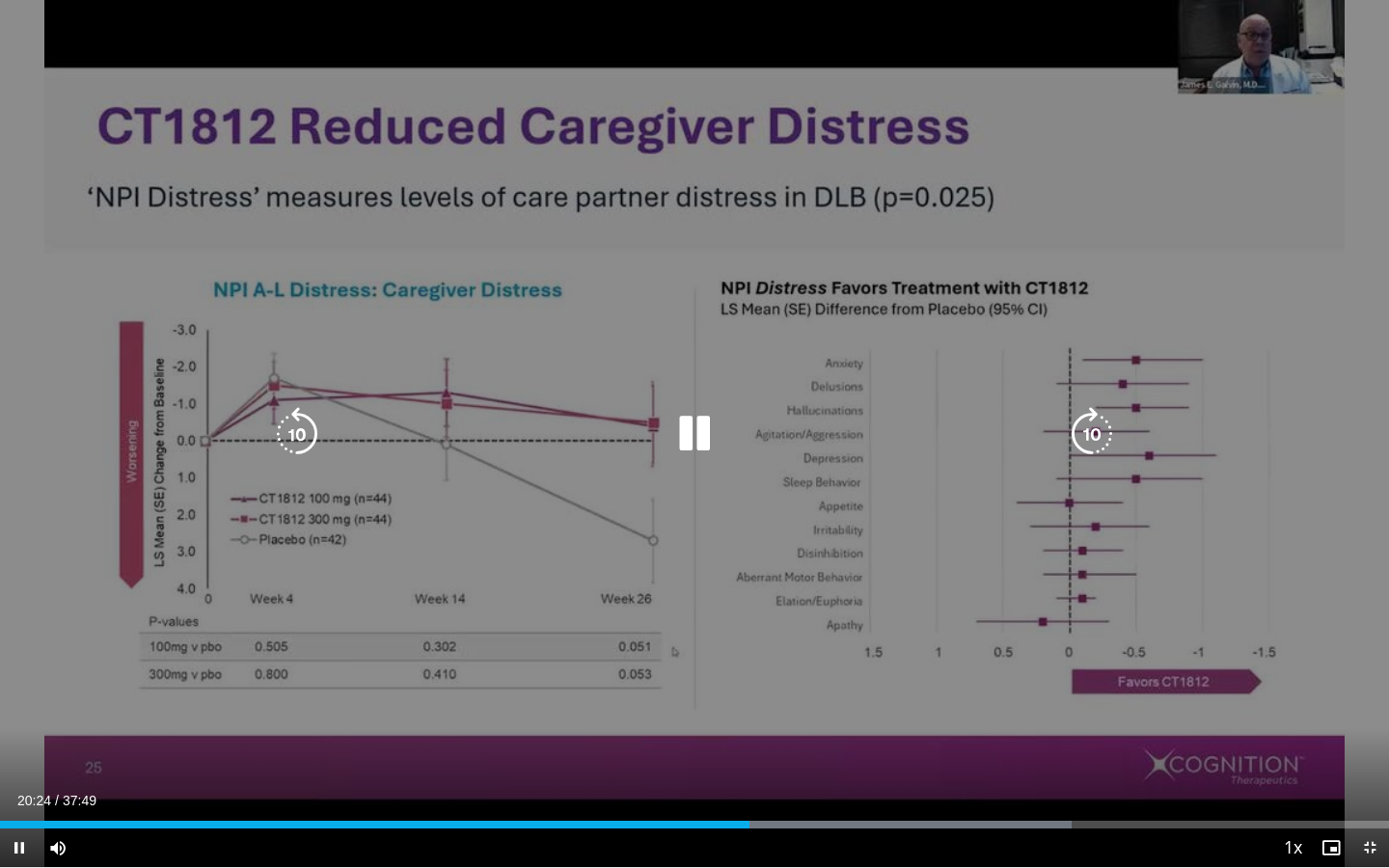 click at bounding box center [1092, 434] 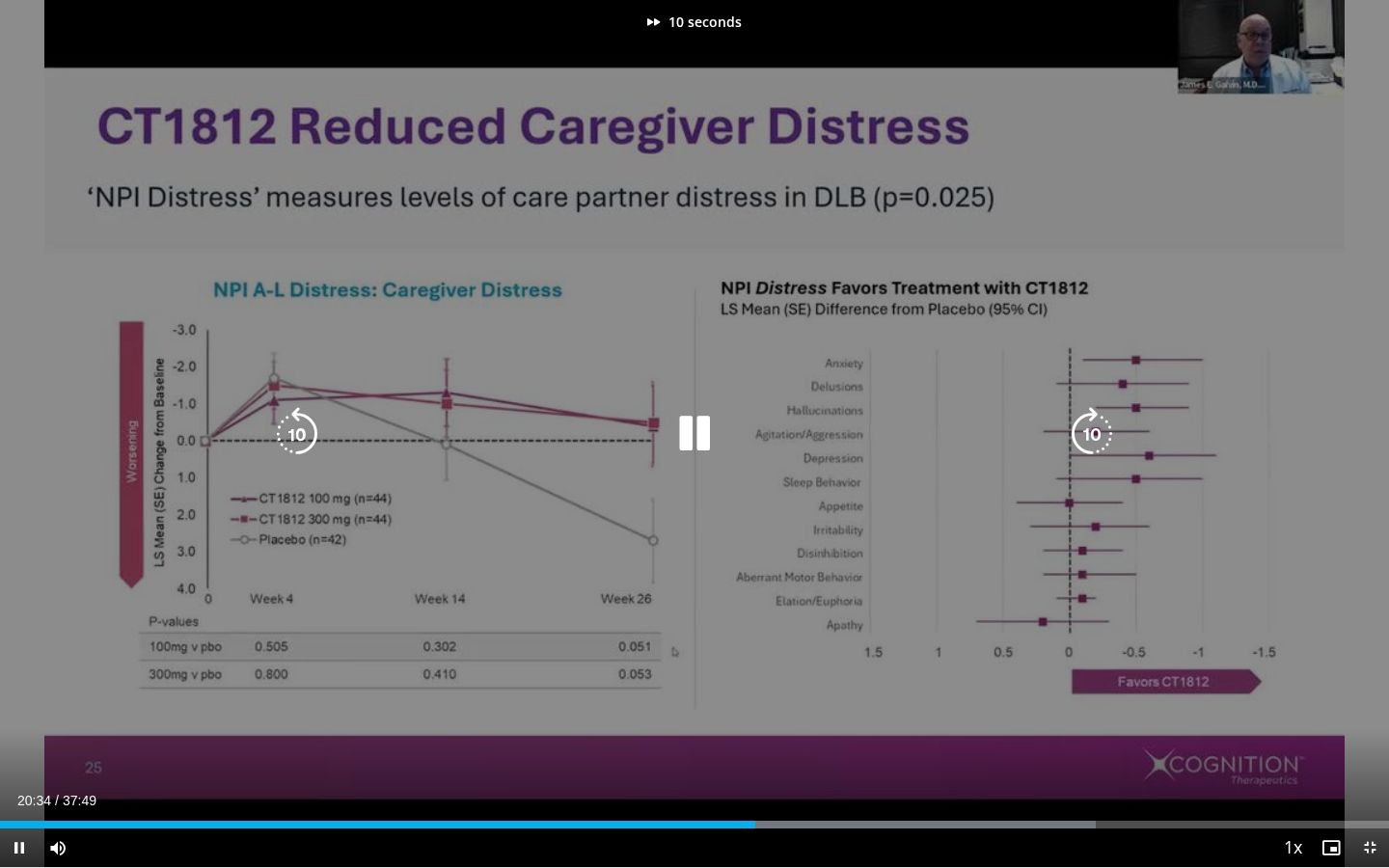 click at bounding box center [1092, 434] 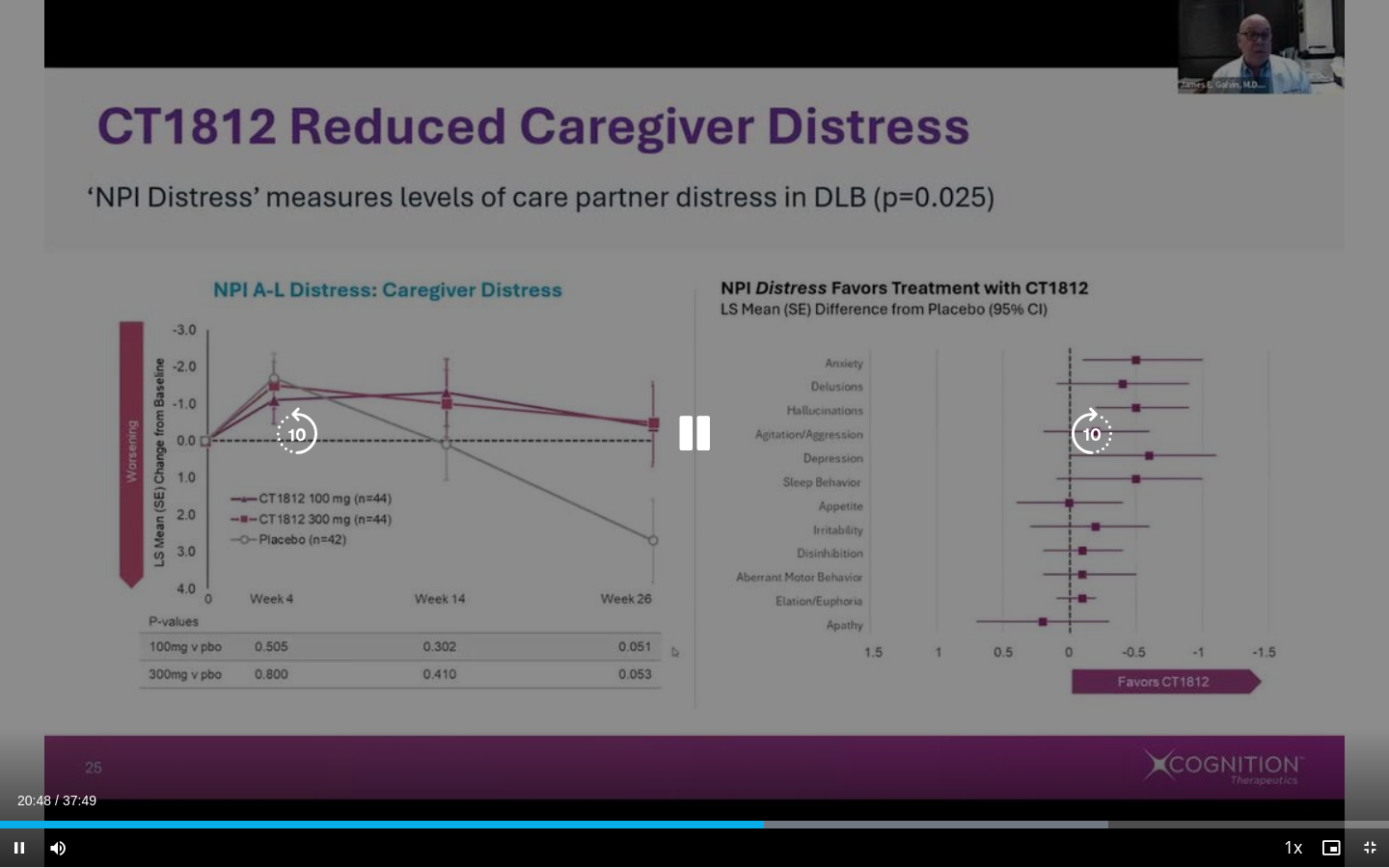 click at bounding box center (1092, 434) 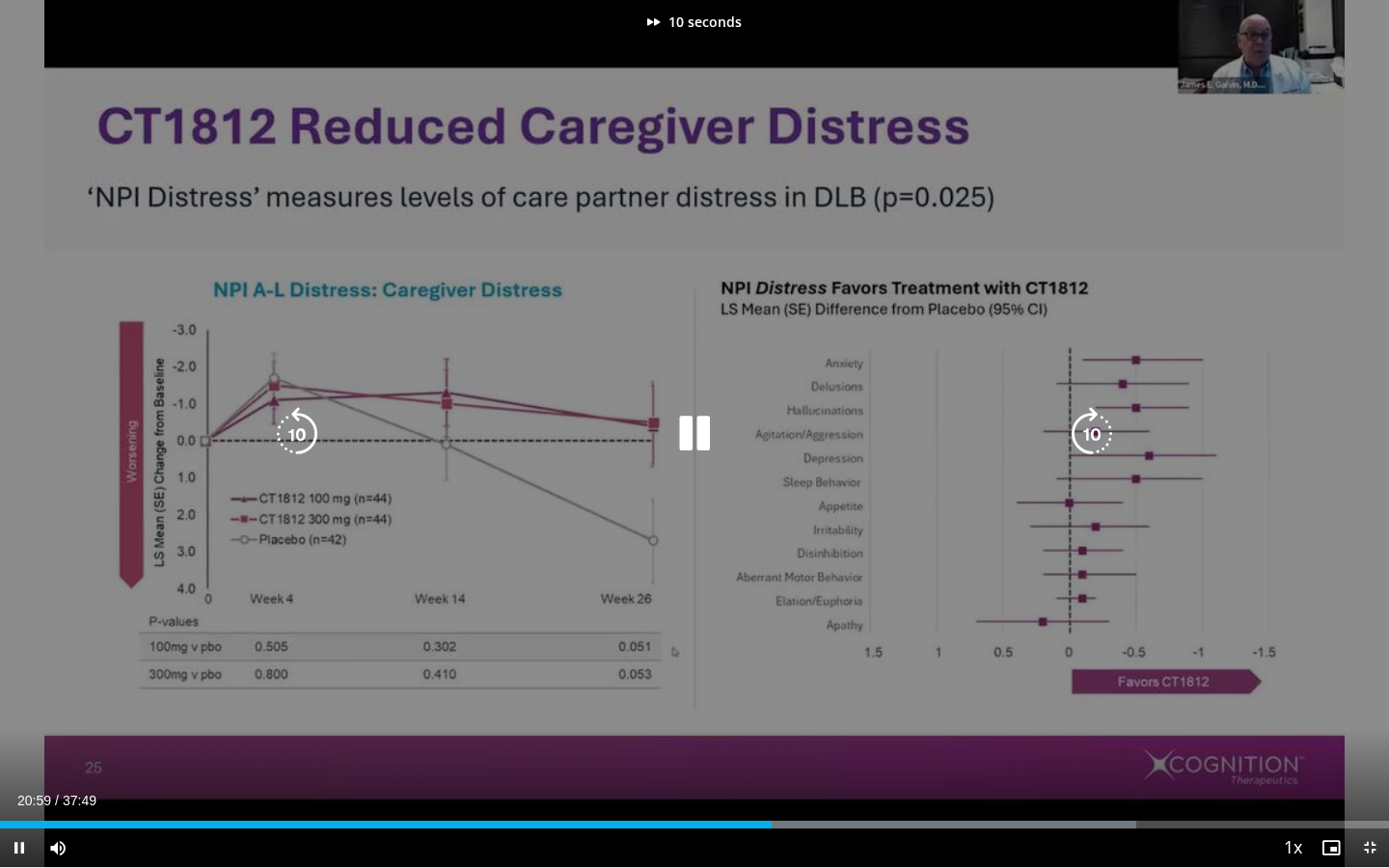 click at bounding box center (1092, 434) 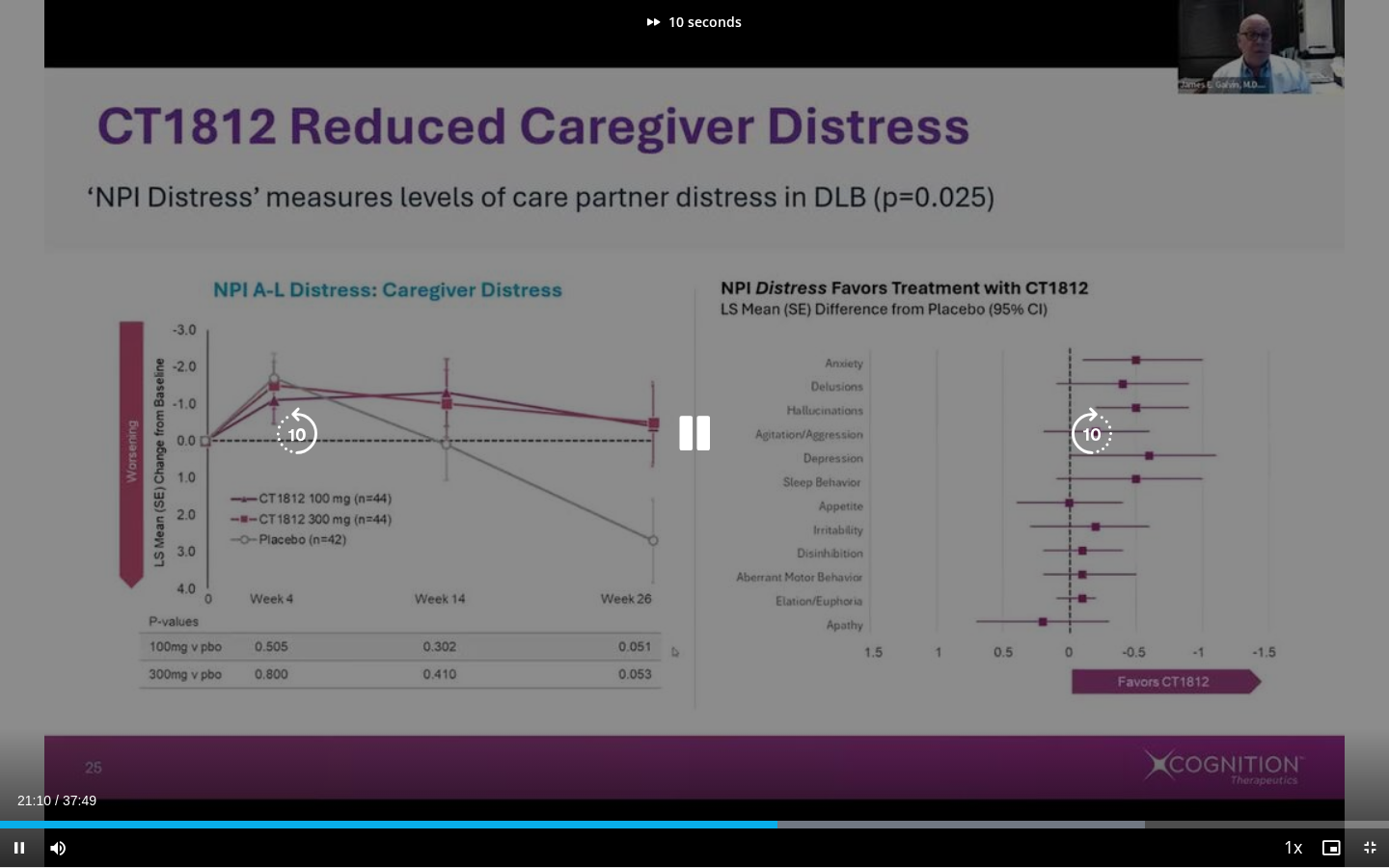 click at bounding box center [1092, 434] 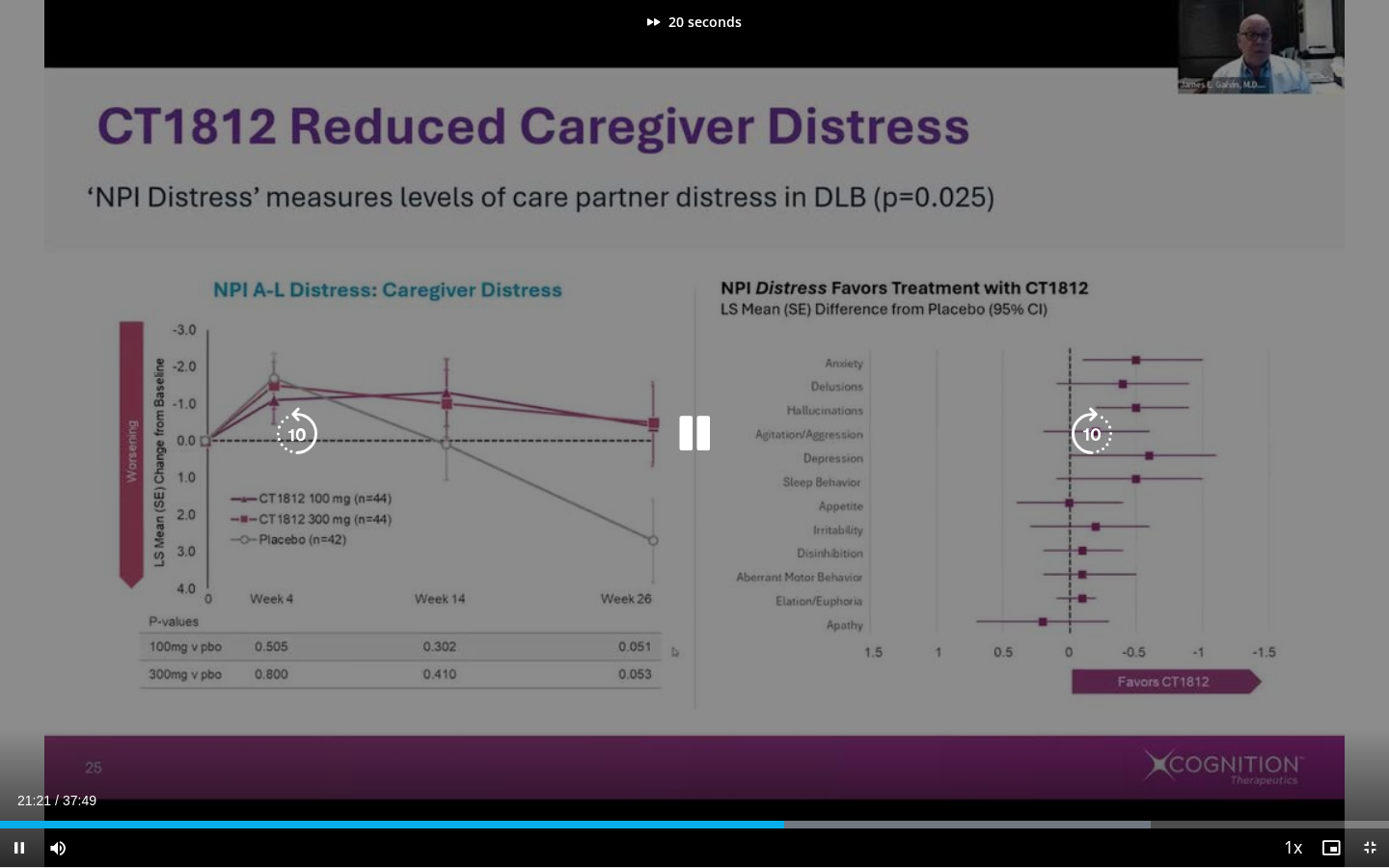 click at bounding box center [1092, 434] 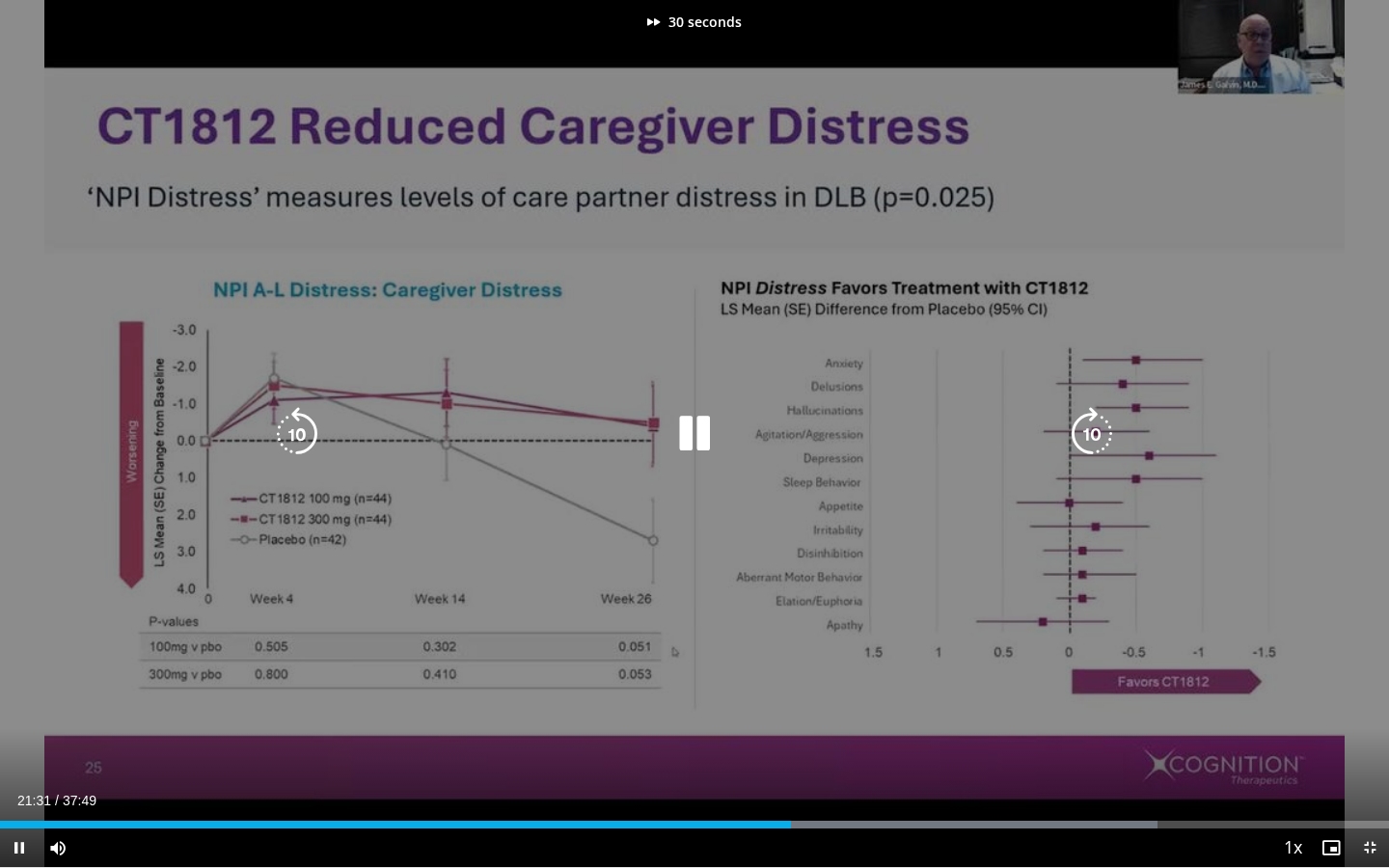 click at bounding box center [1092, 434] 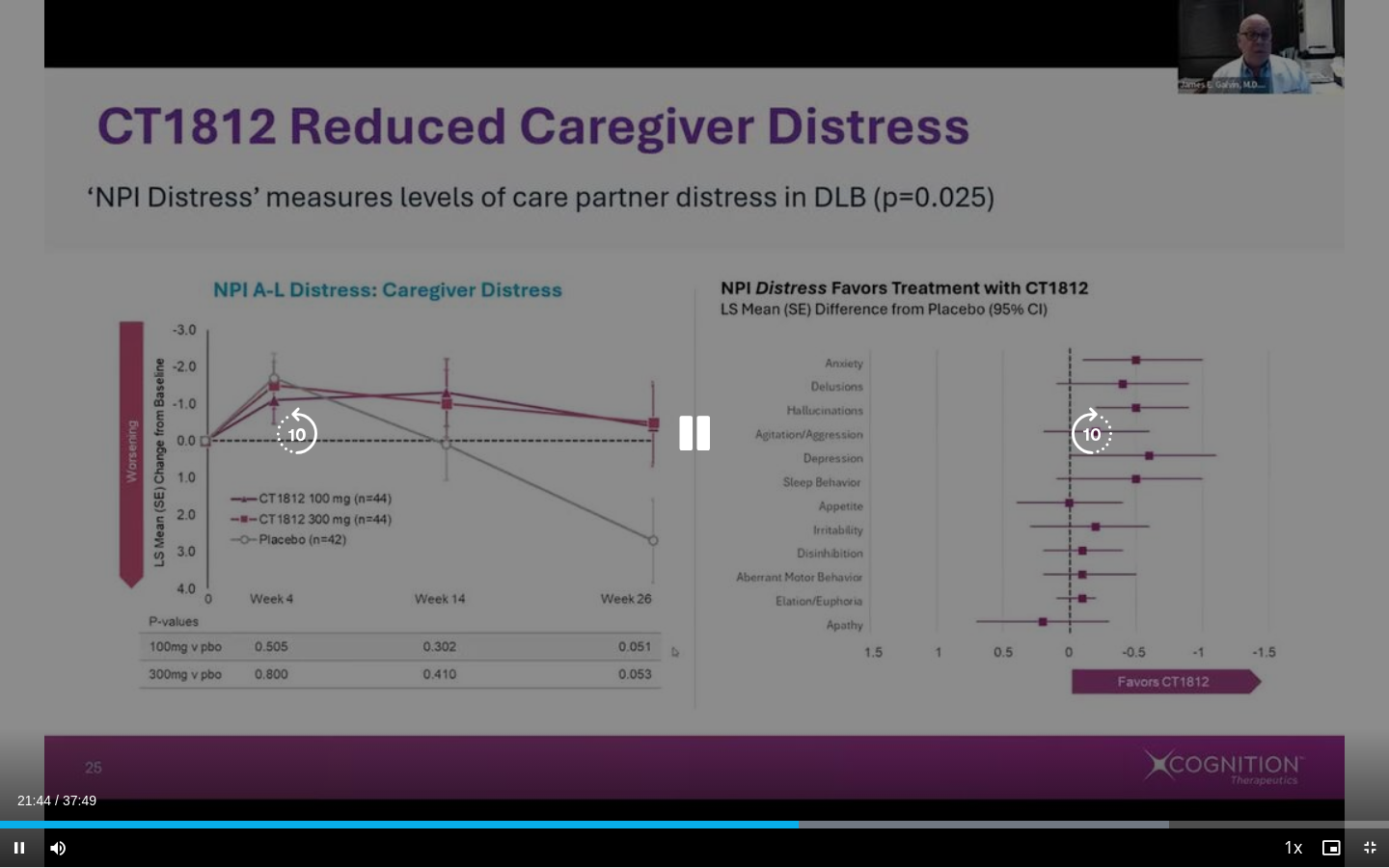click at bounding box center (1092, 434) 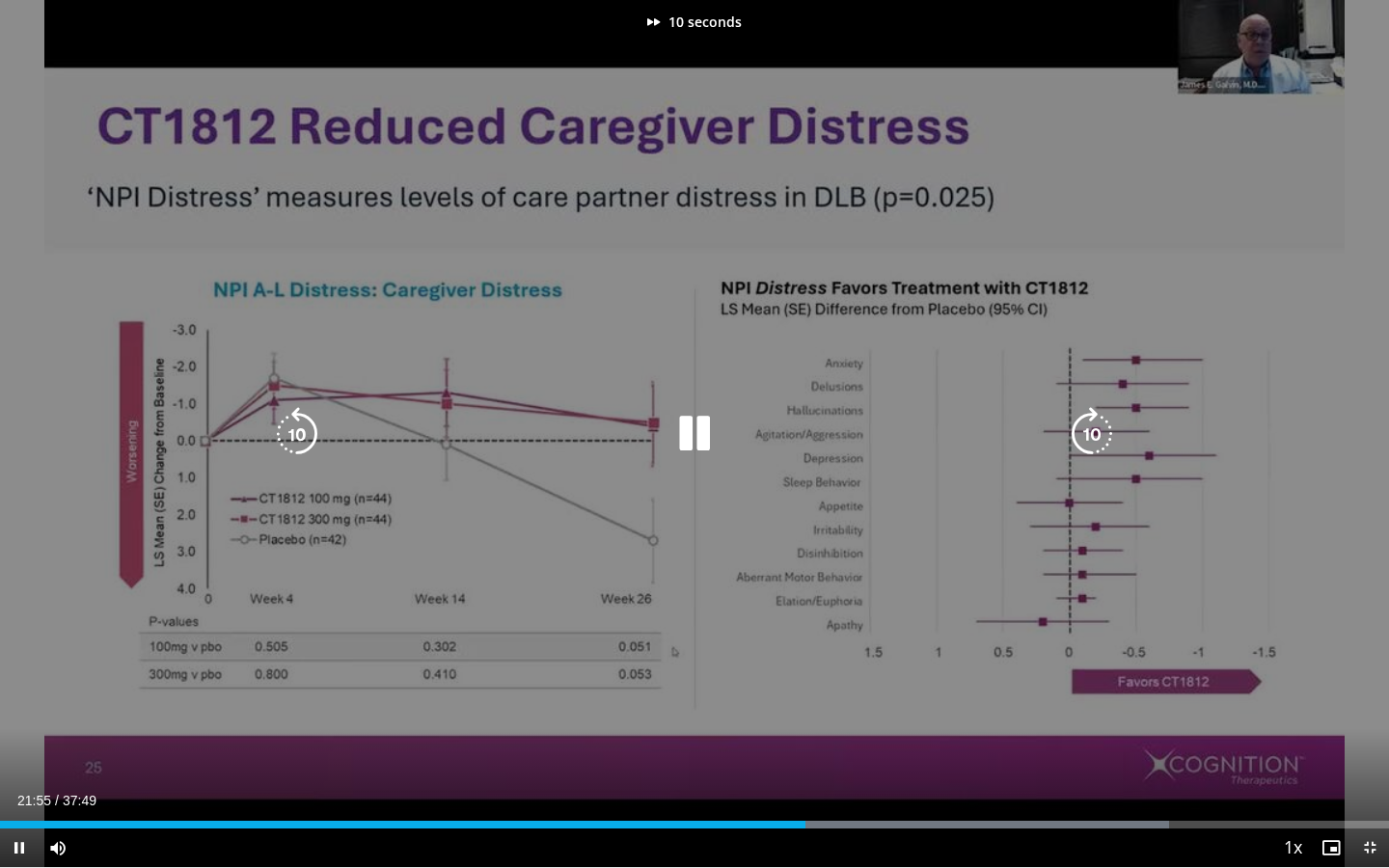 click at bounding box center (1092, 434) 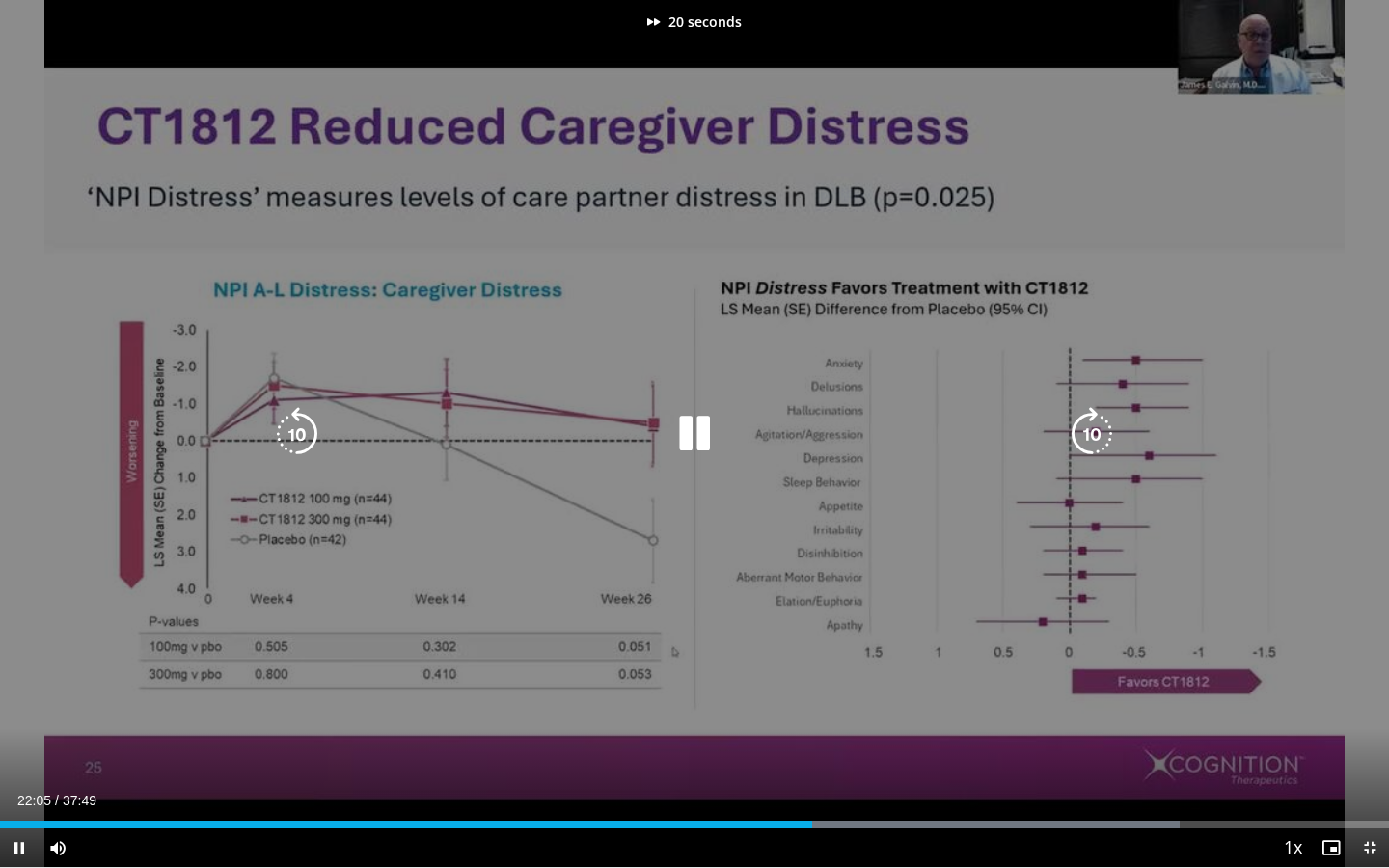 click at bounding box center (1092, 434) 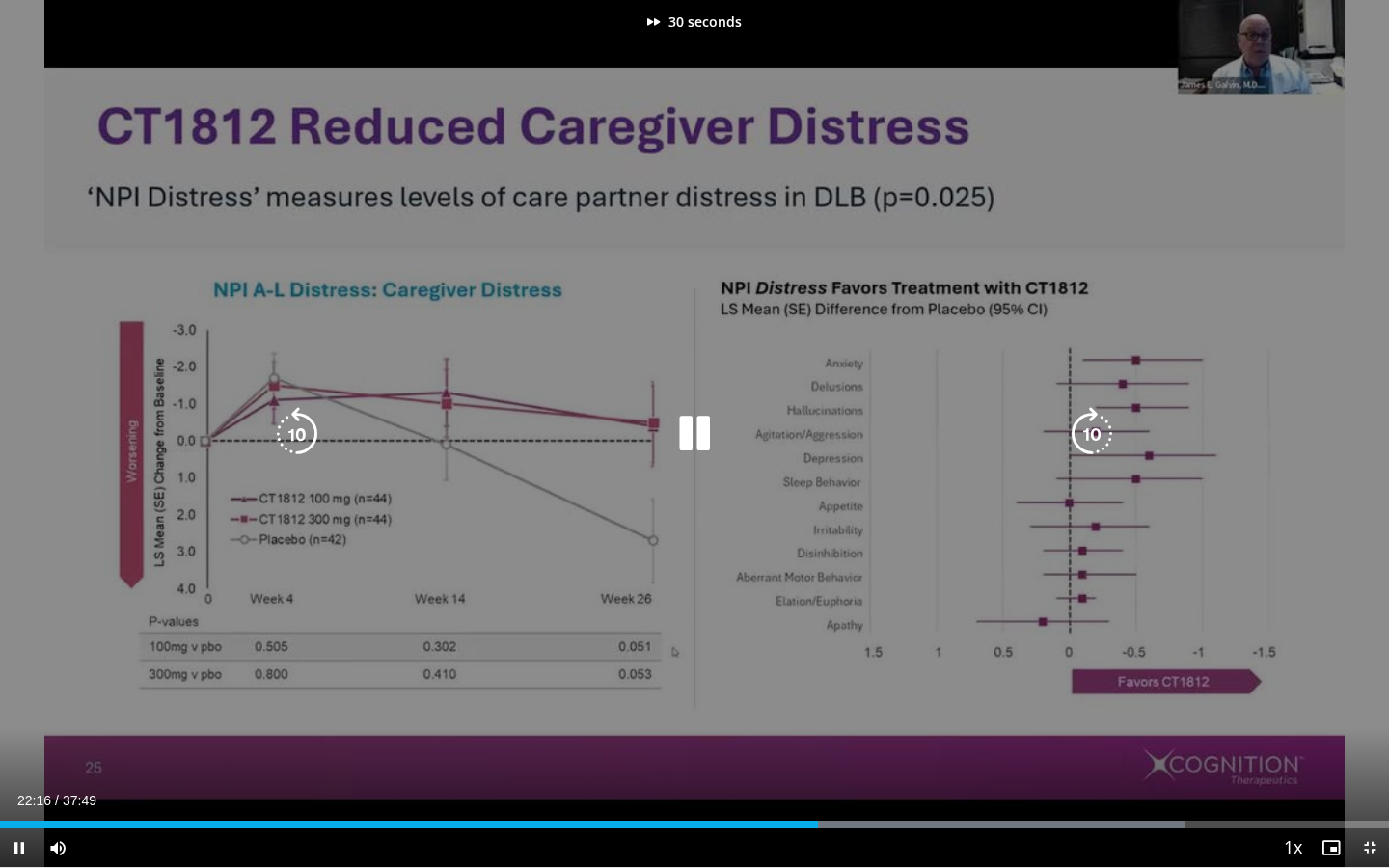click at bounding box center [1092, 434] 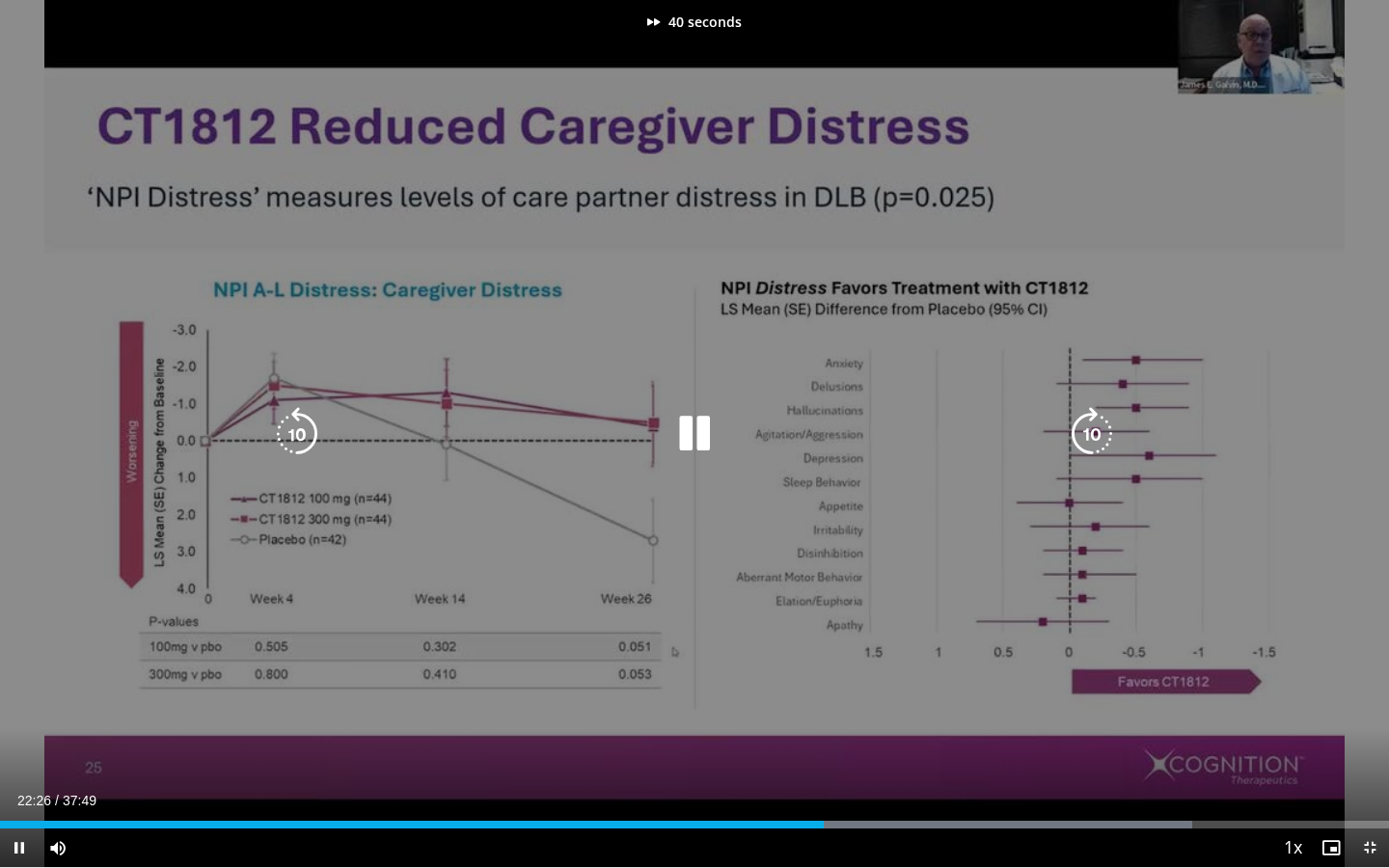 click at bounding box center (1092, 434) 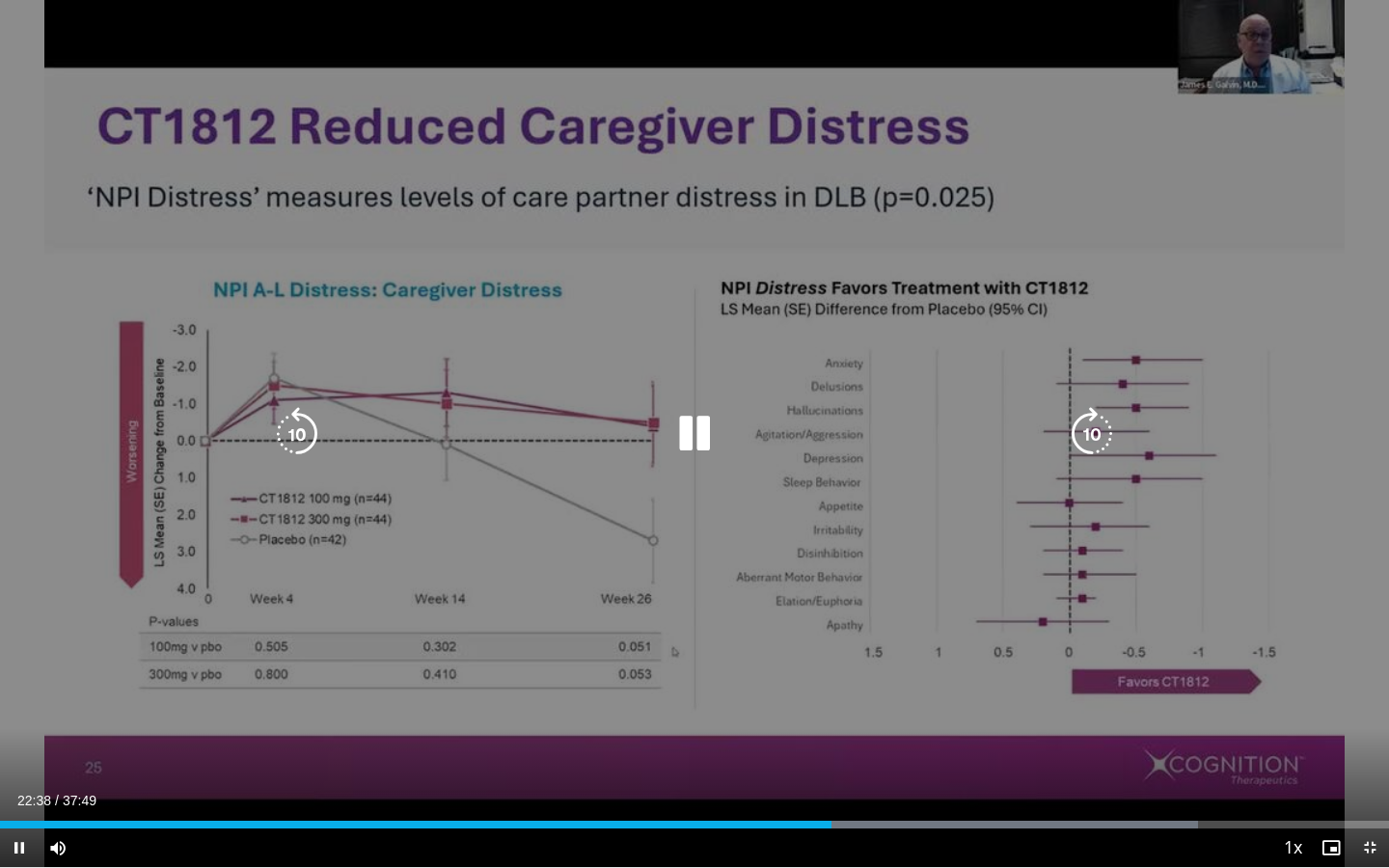click at bounding box center [1092, 434] 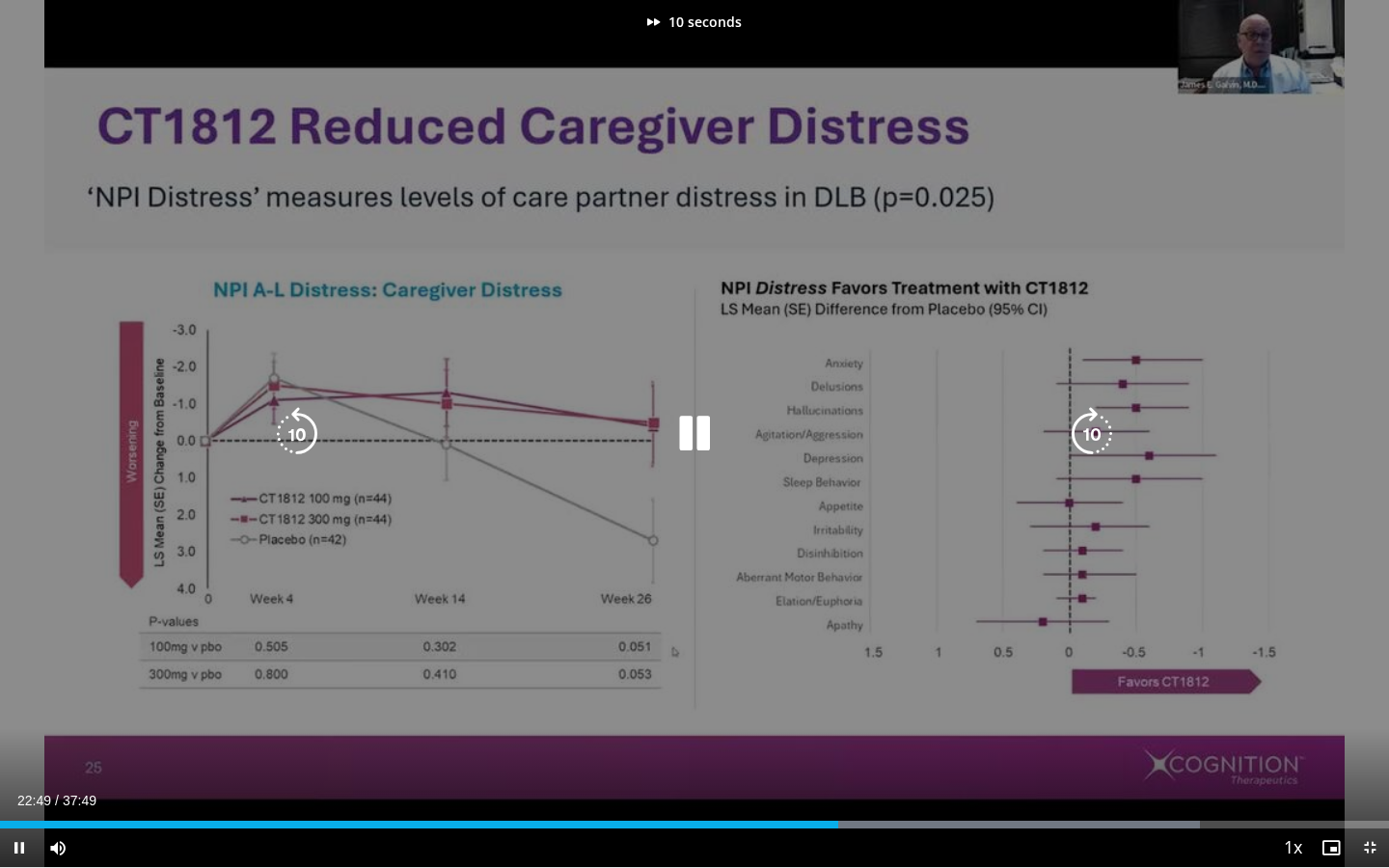 click at bounding box center (1092, 434) 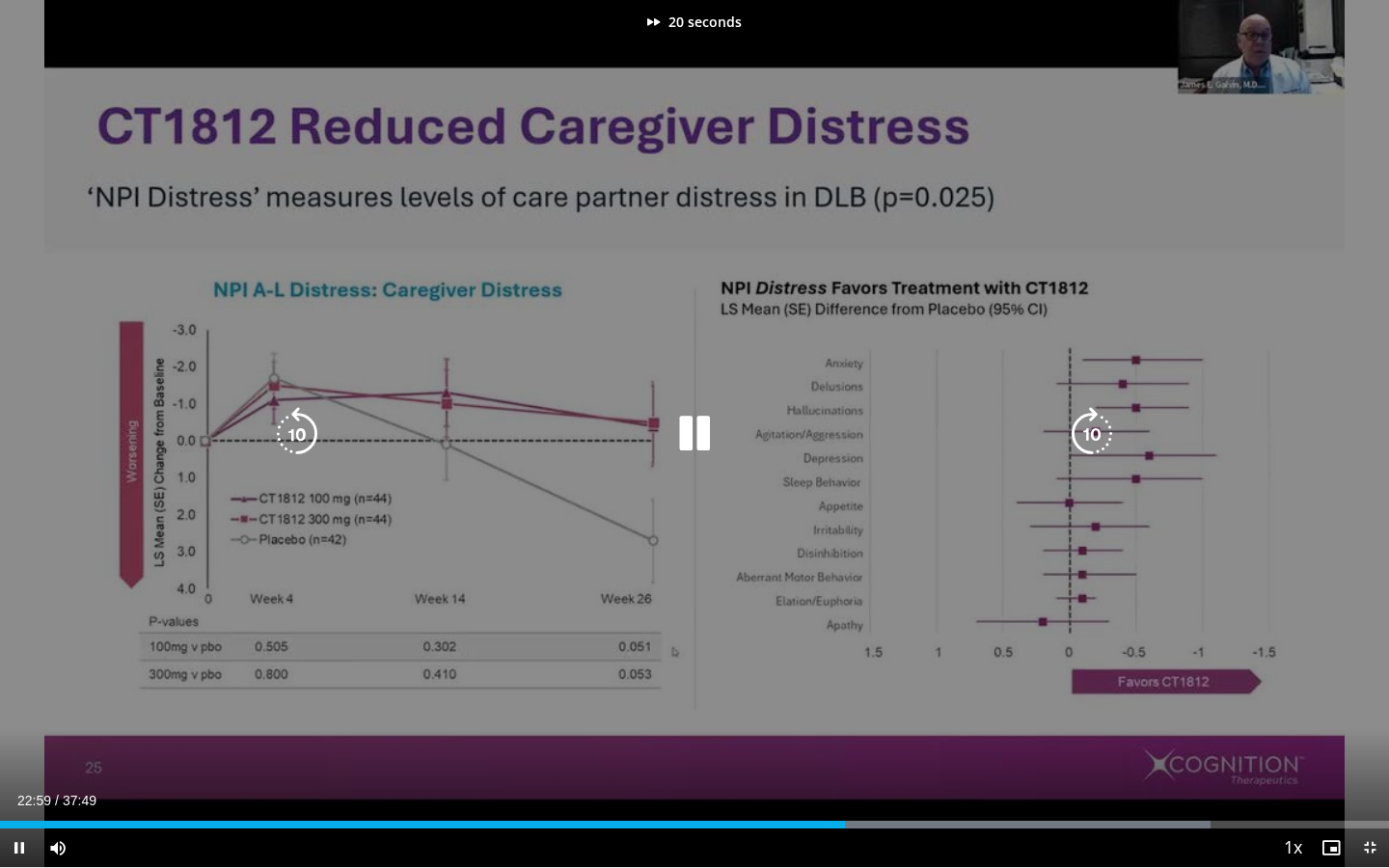 click at bounding box center [1092, 434] 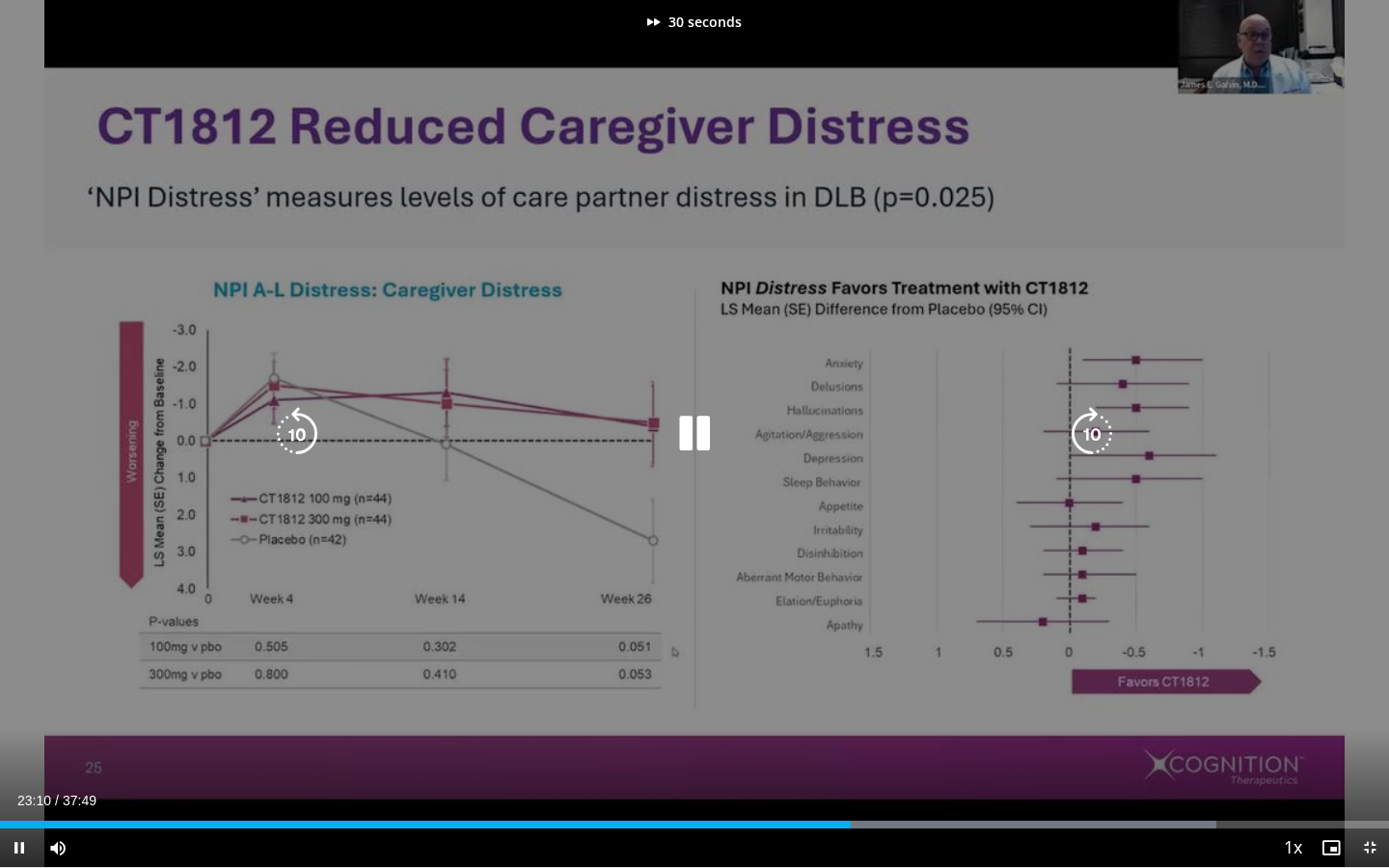click at bounding box center (1092, 434) 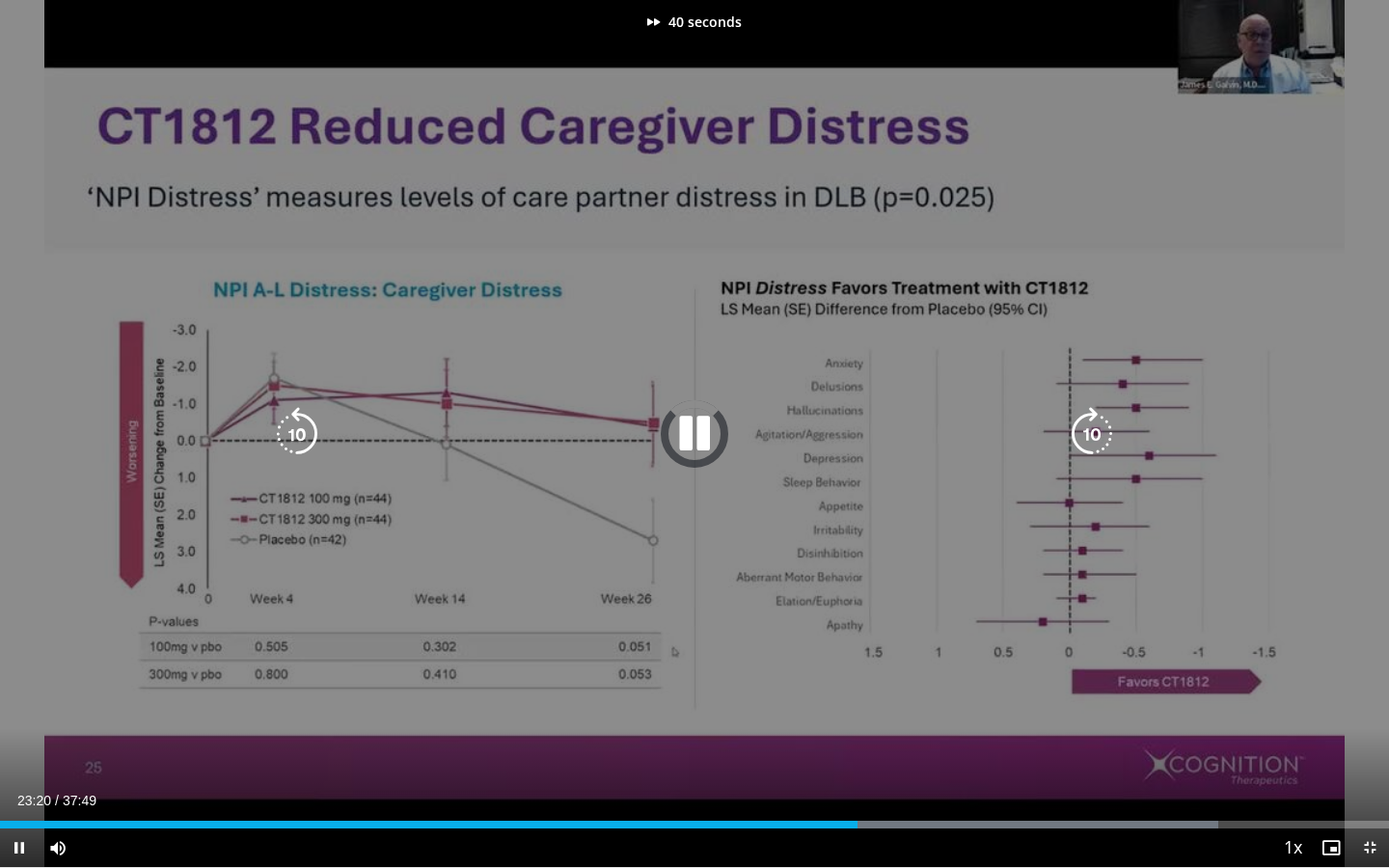 click at bounding box center (1092, 434) 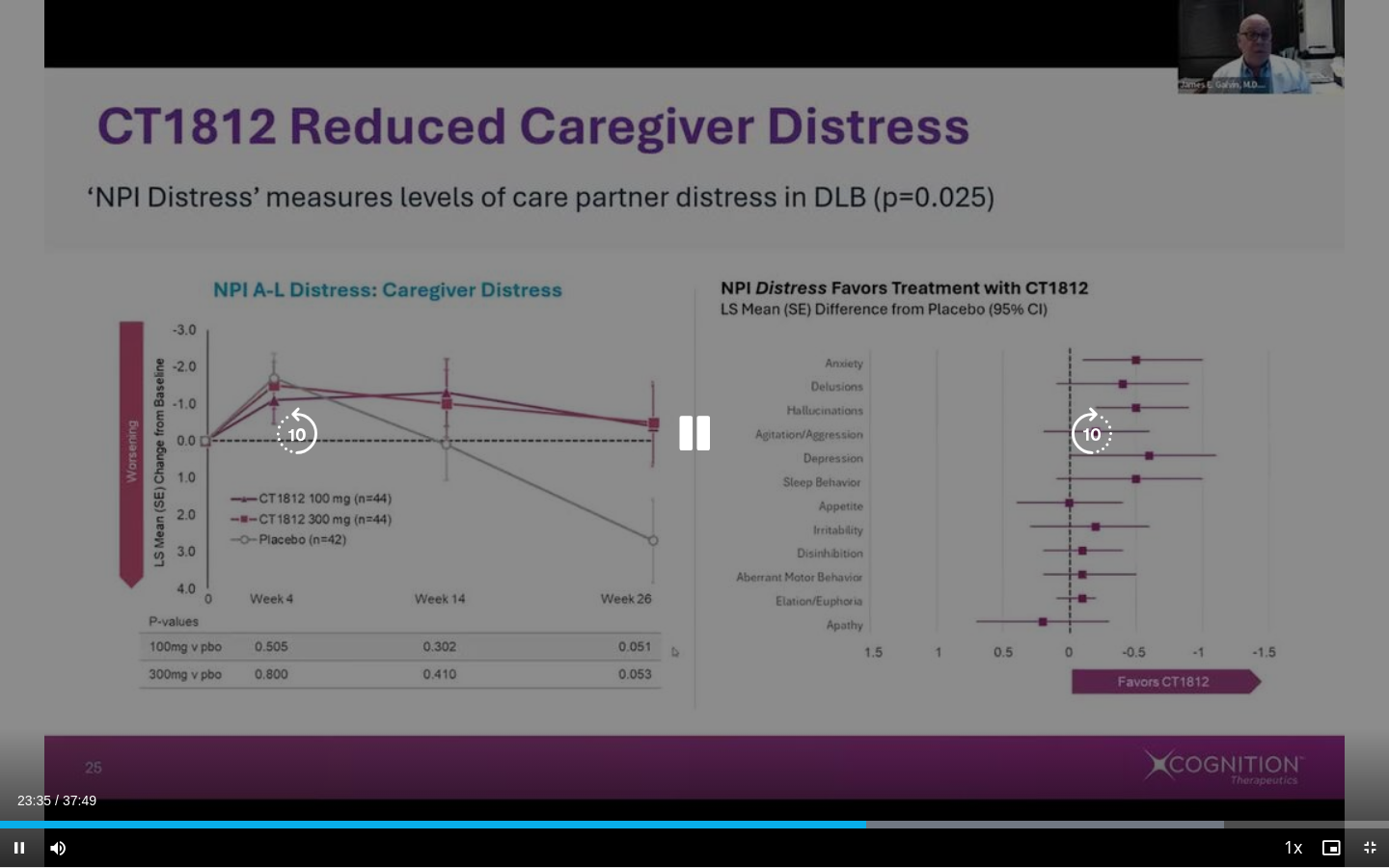 click at bounding box center [1092, 434] 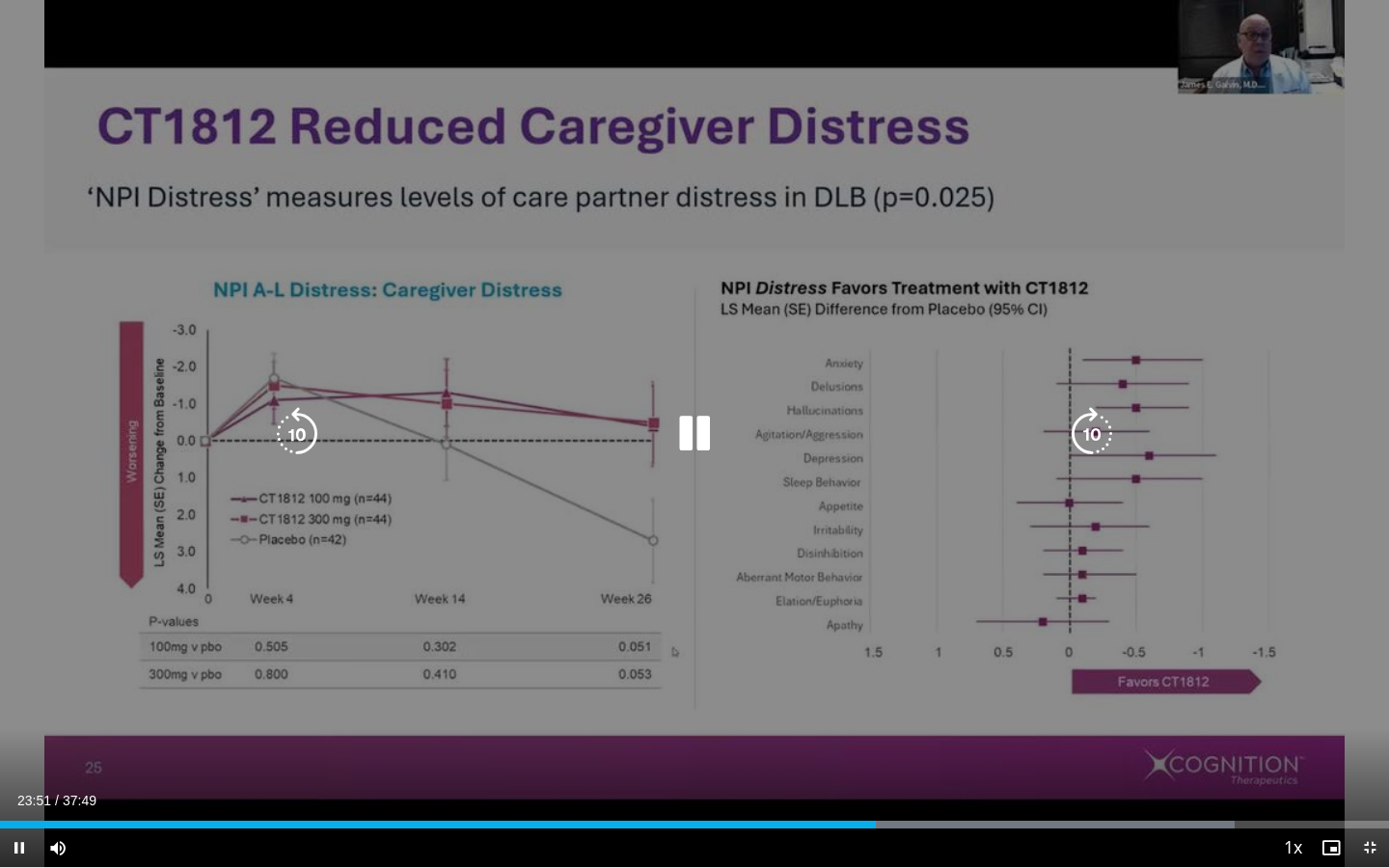click at bounding box center [1092, 434] 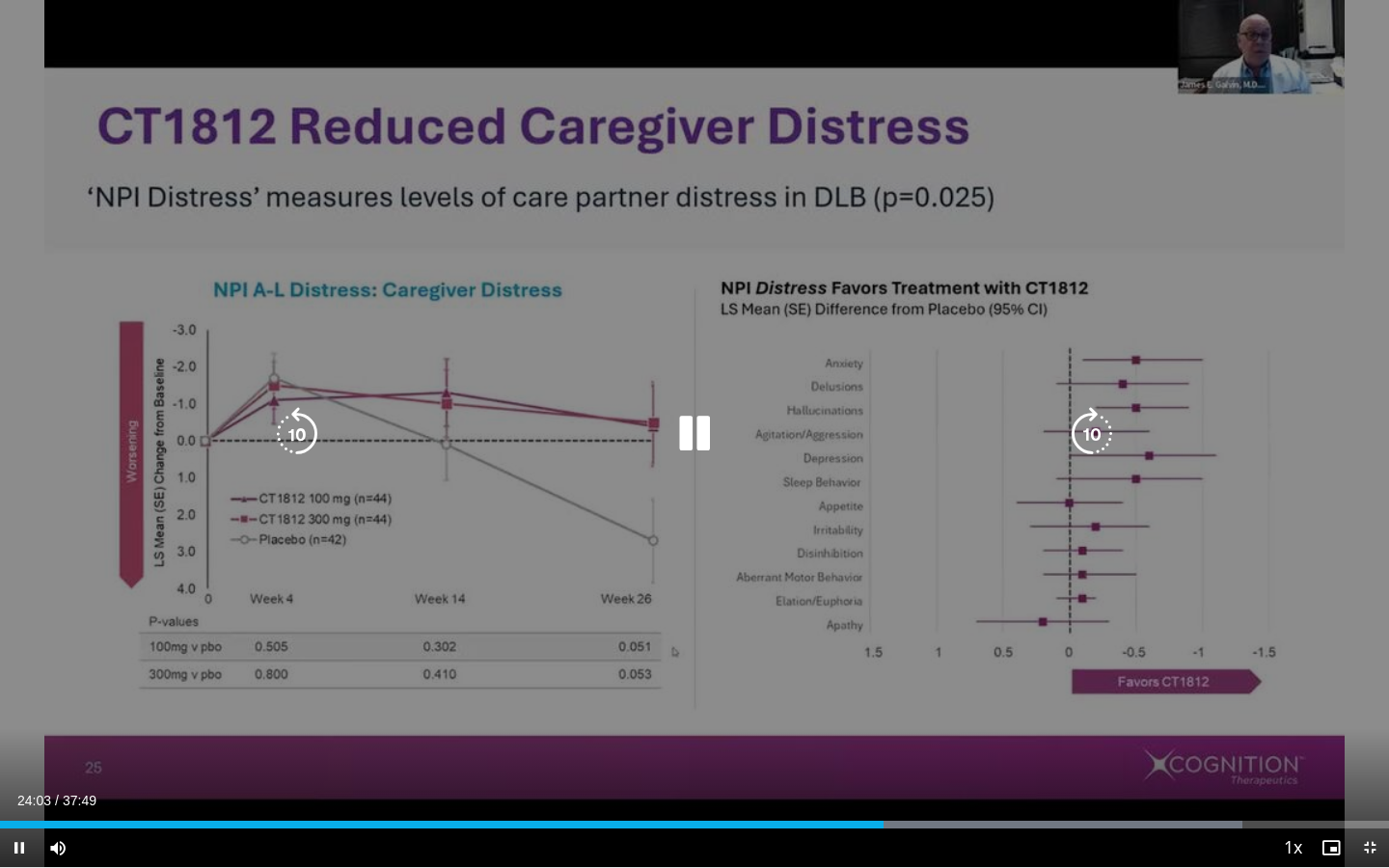click at bounding box center [1092, 434] 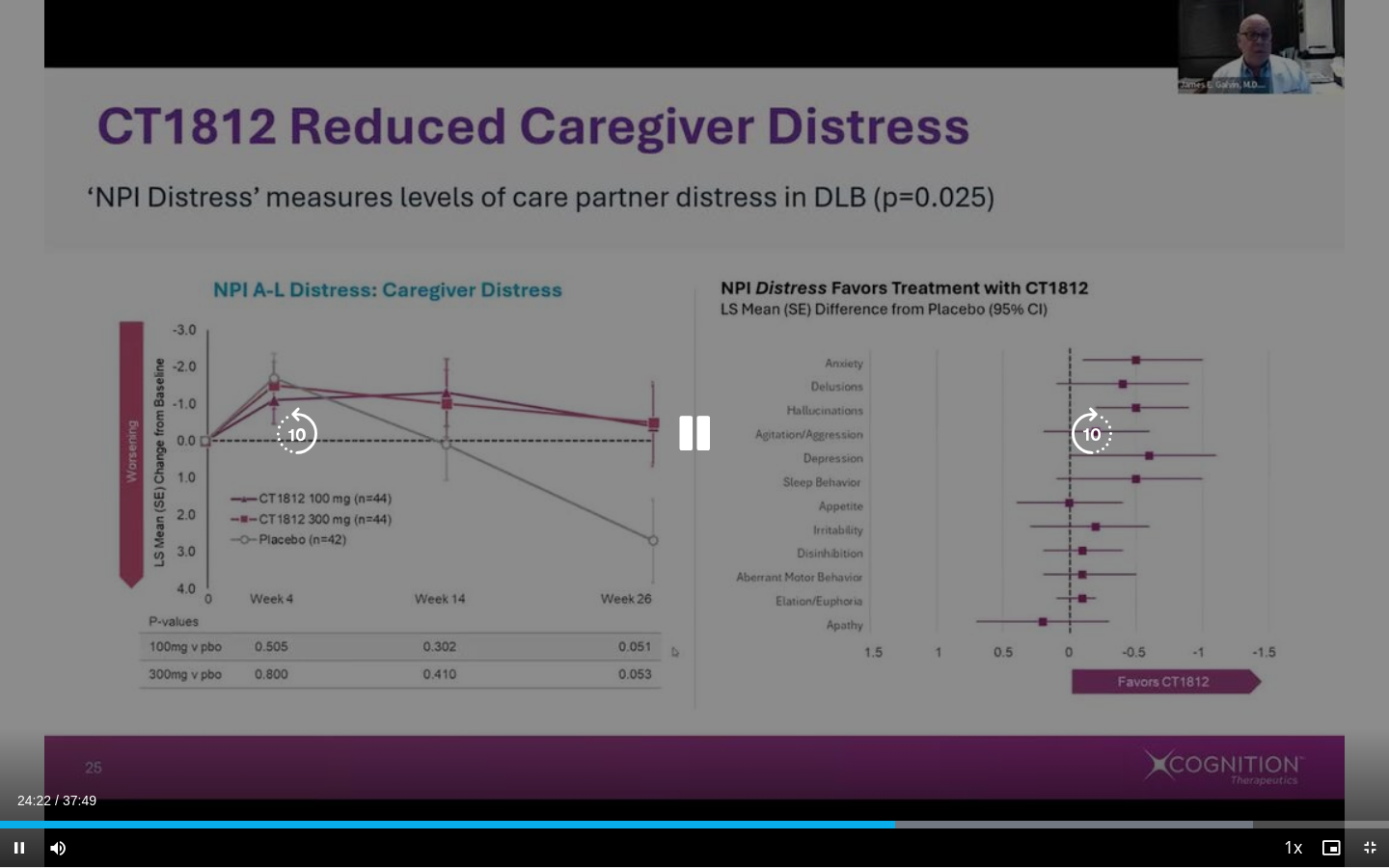click at bounding box center (1092, 434) 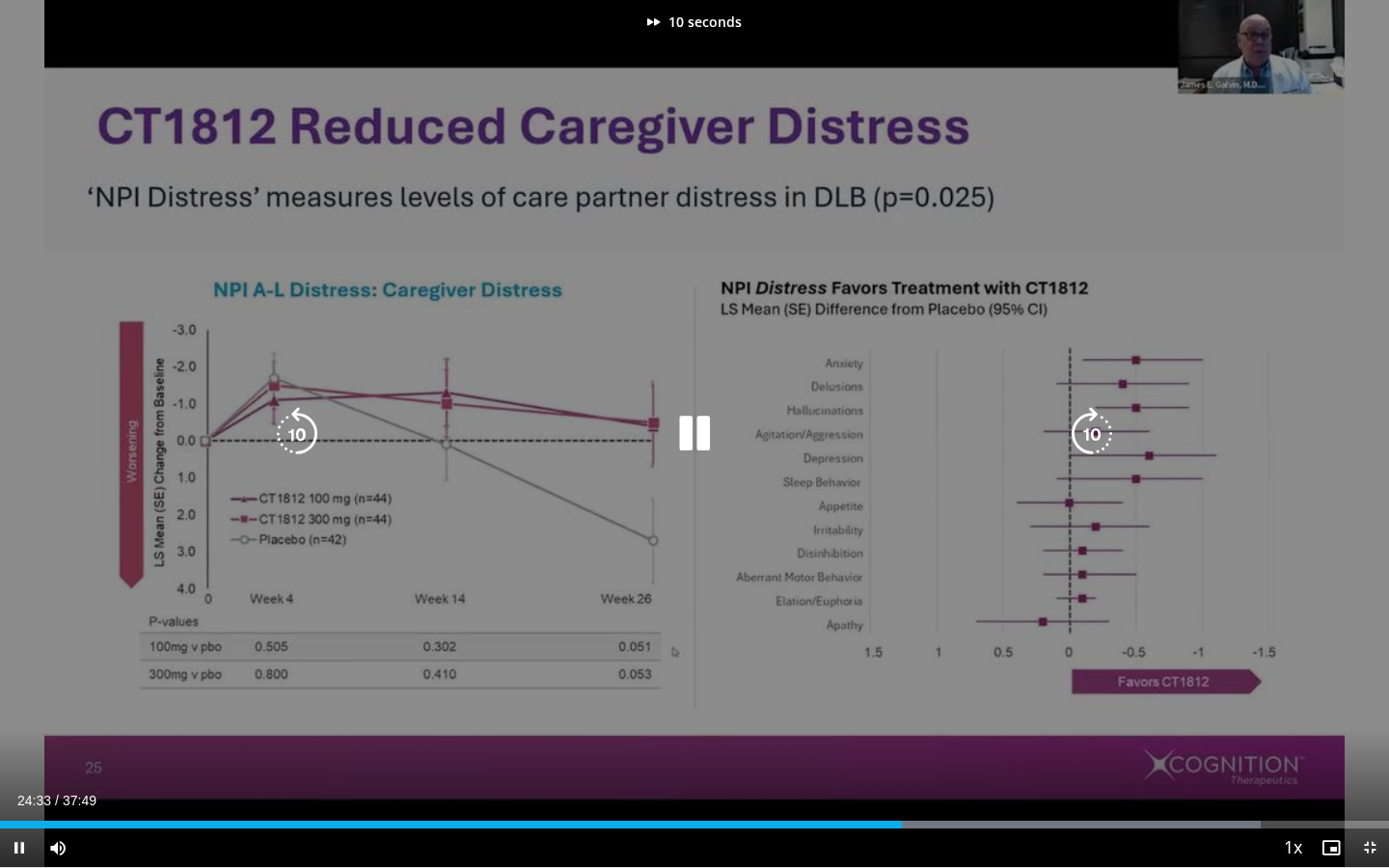 click at bounding box center [1092, 434] 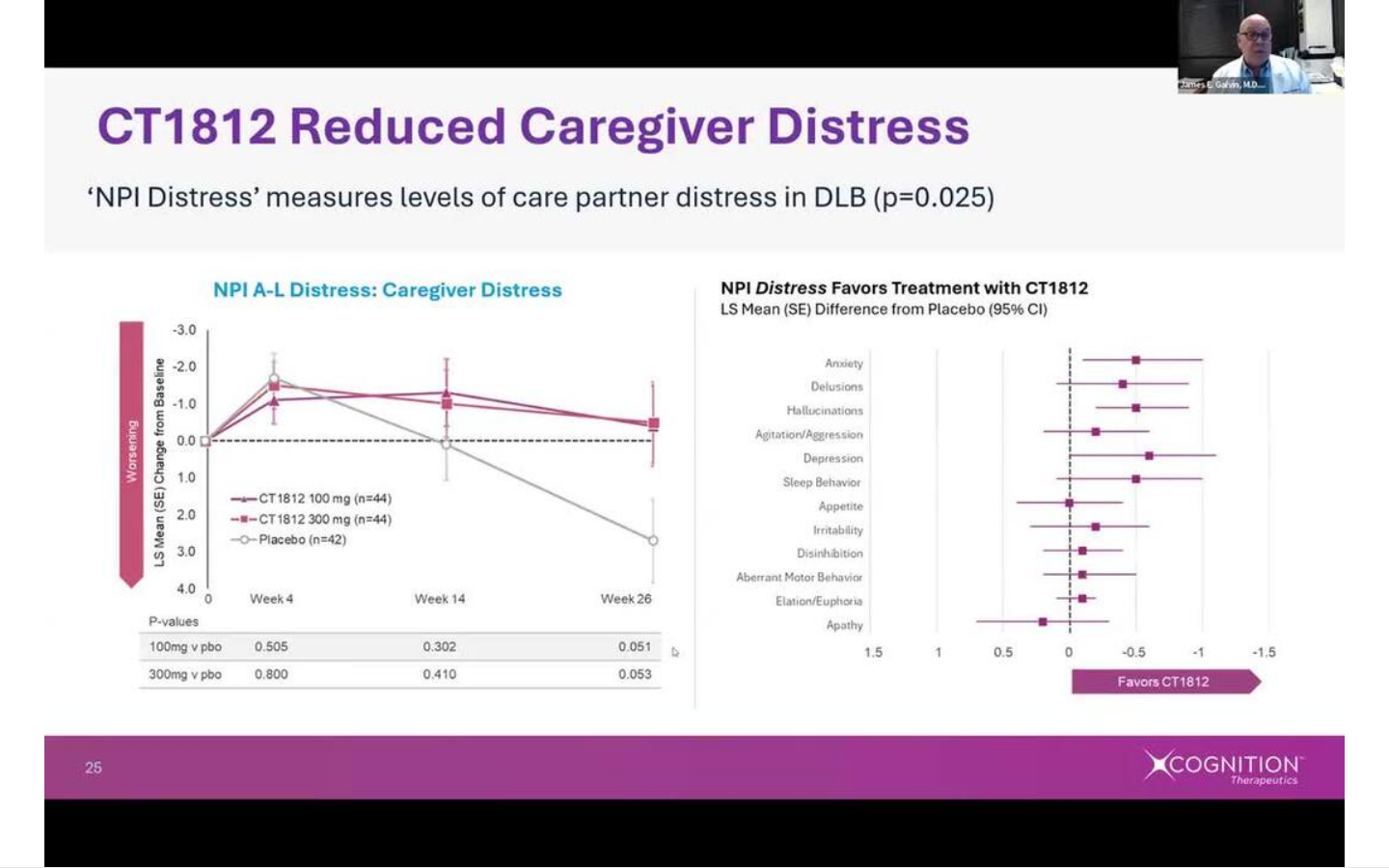 click on "20 seconds
Tap to unmute" at bounding box center [694, 433] 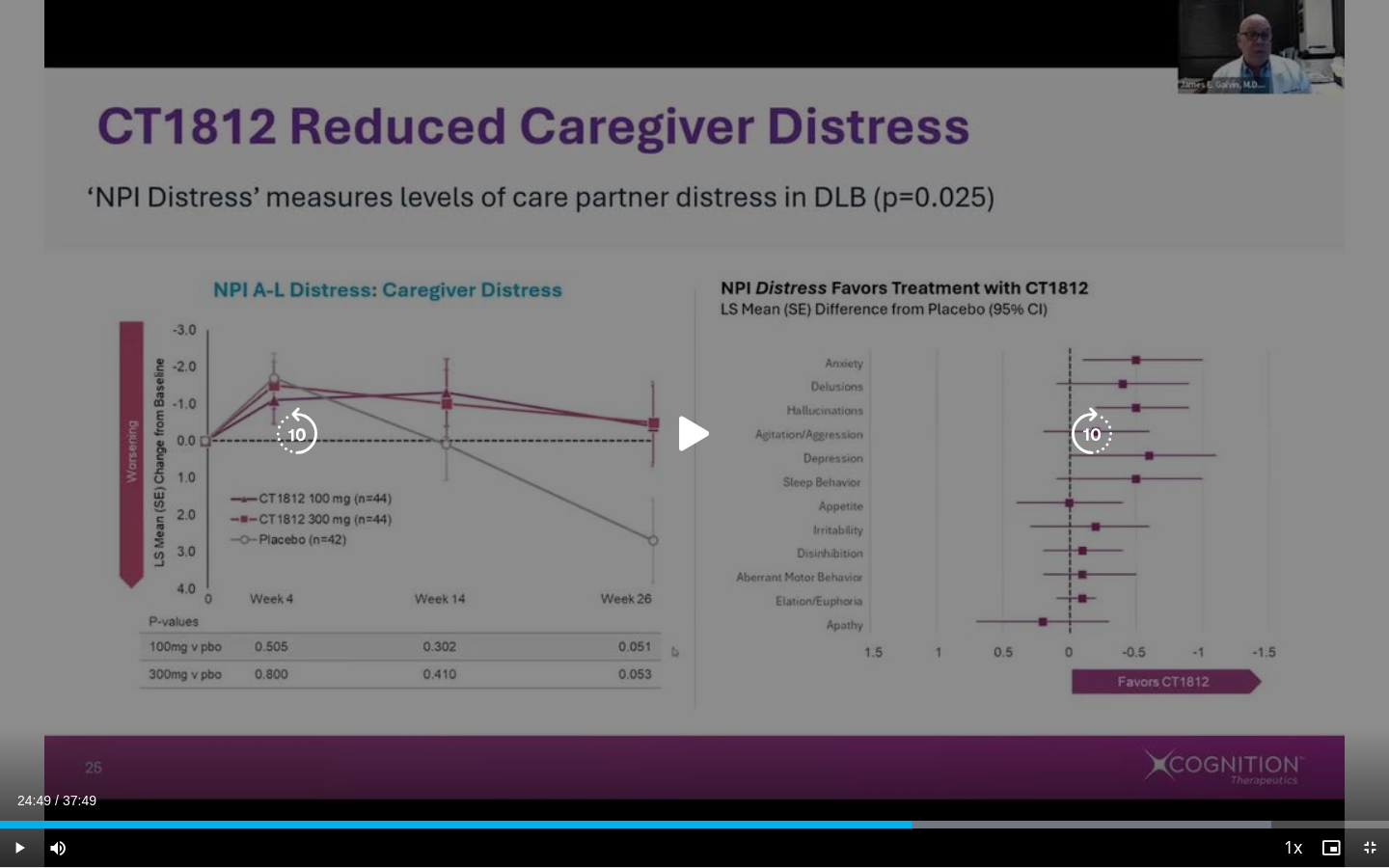 click at bounding box center [1092, 434] 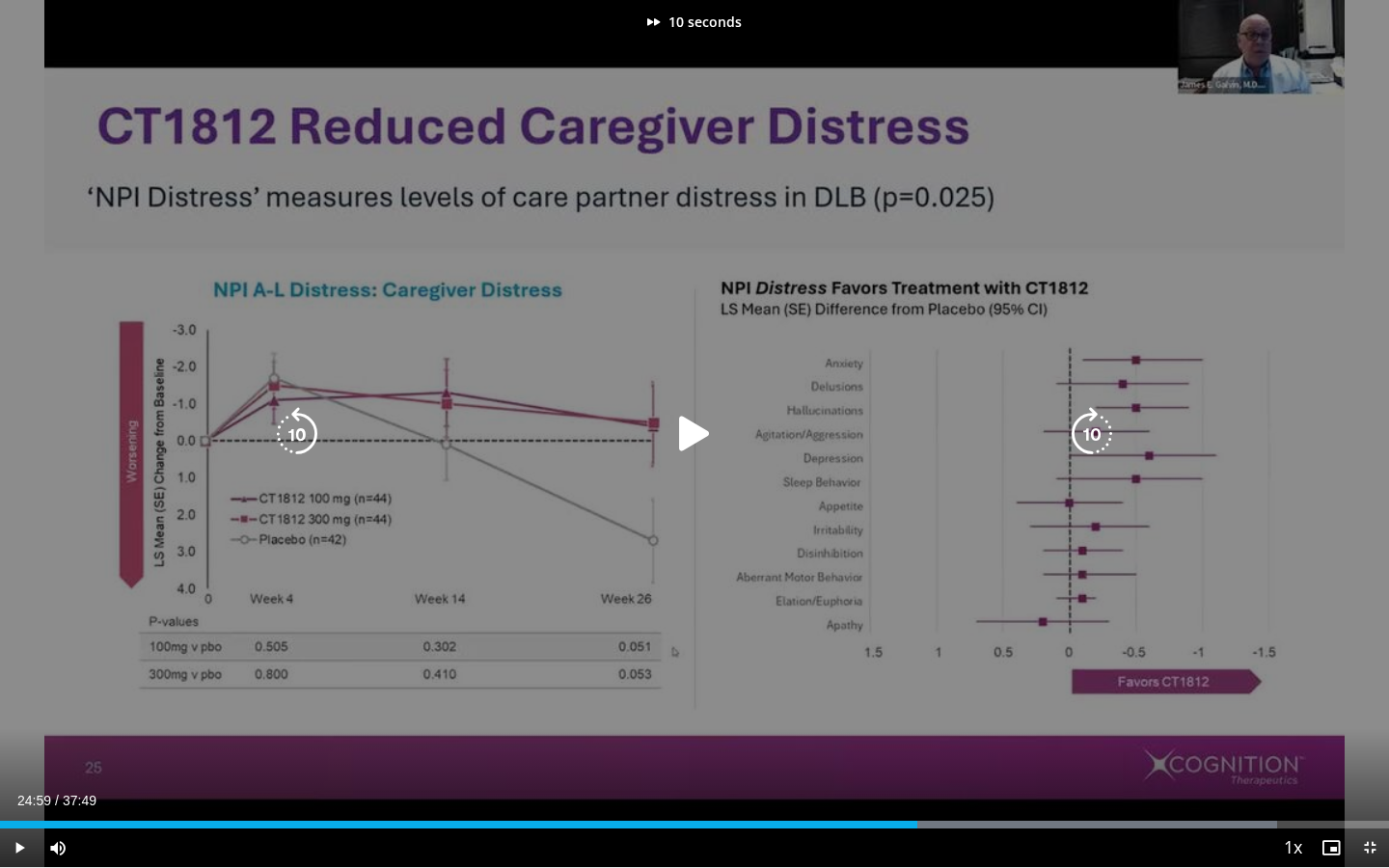 click at bounding box center (694, 434) 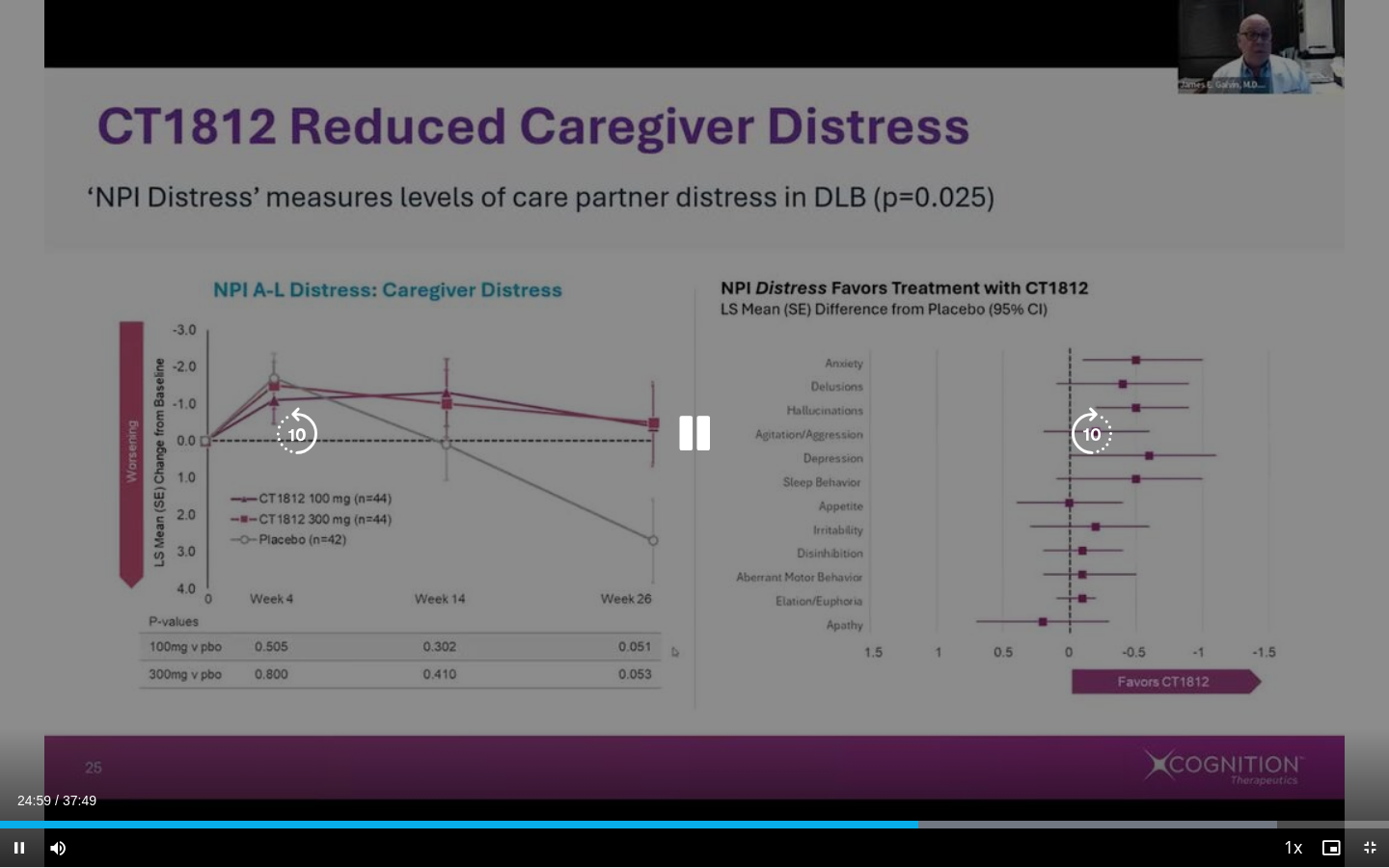 click at bounding box center [1092, 434] 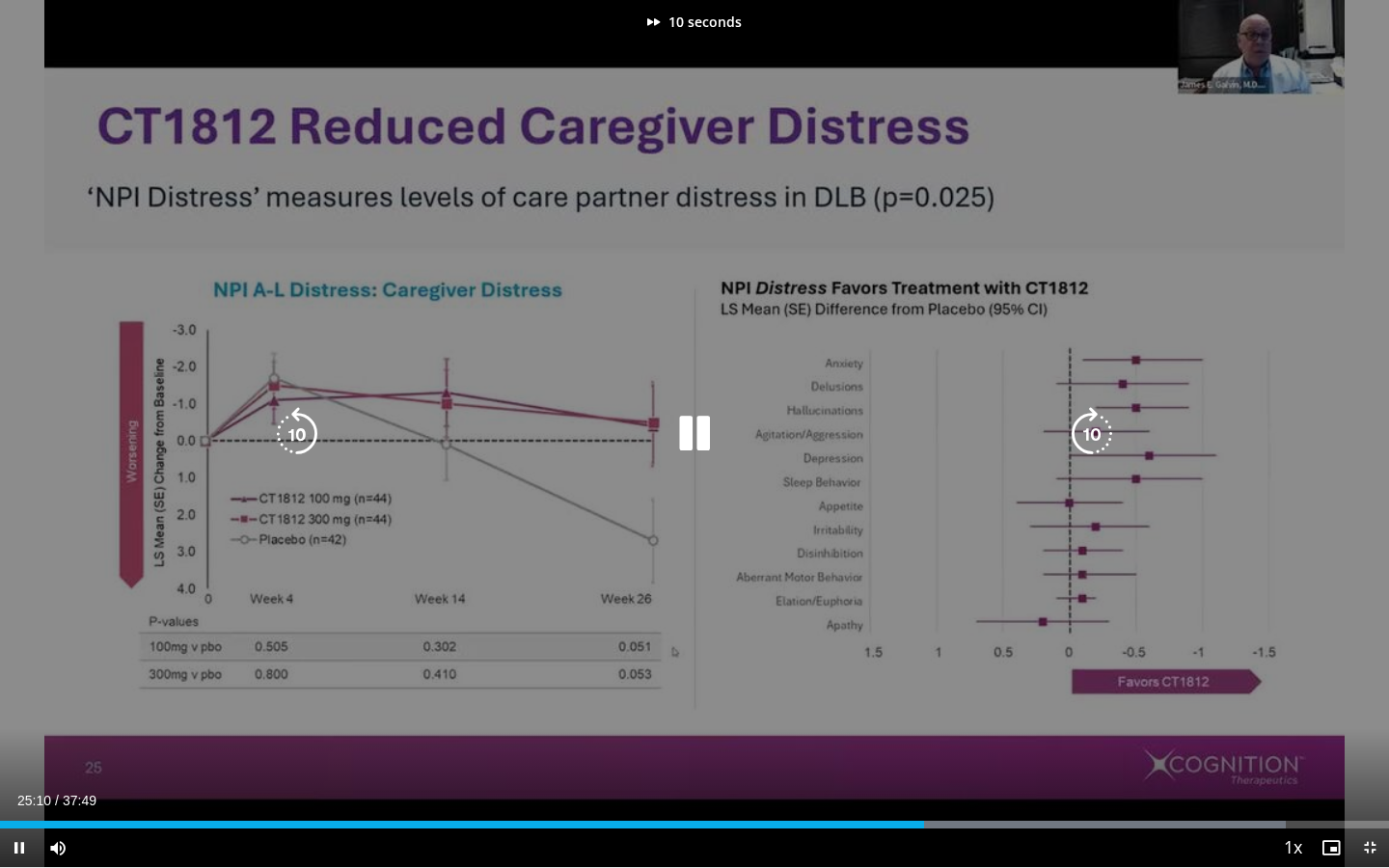 click at bounding box center [1092, 434] 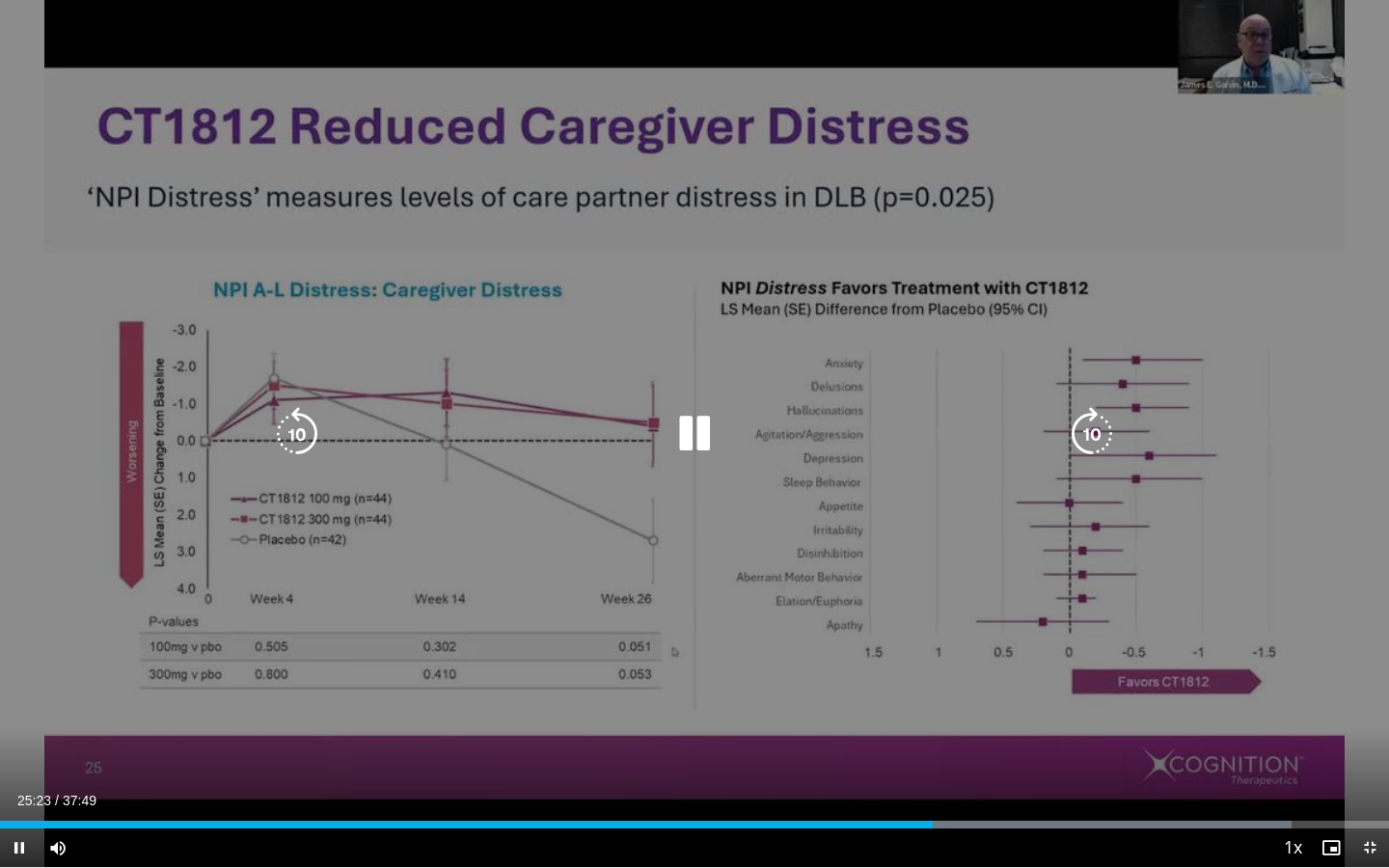 click at bounding box center [1092, 434] 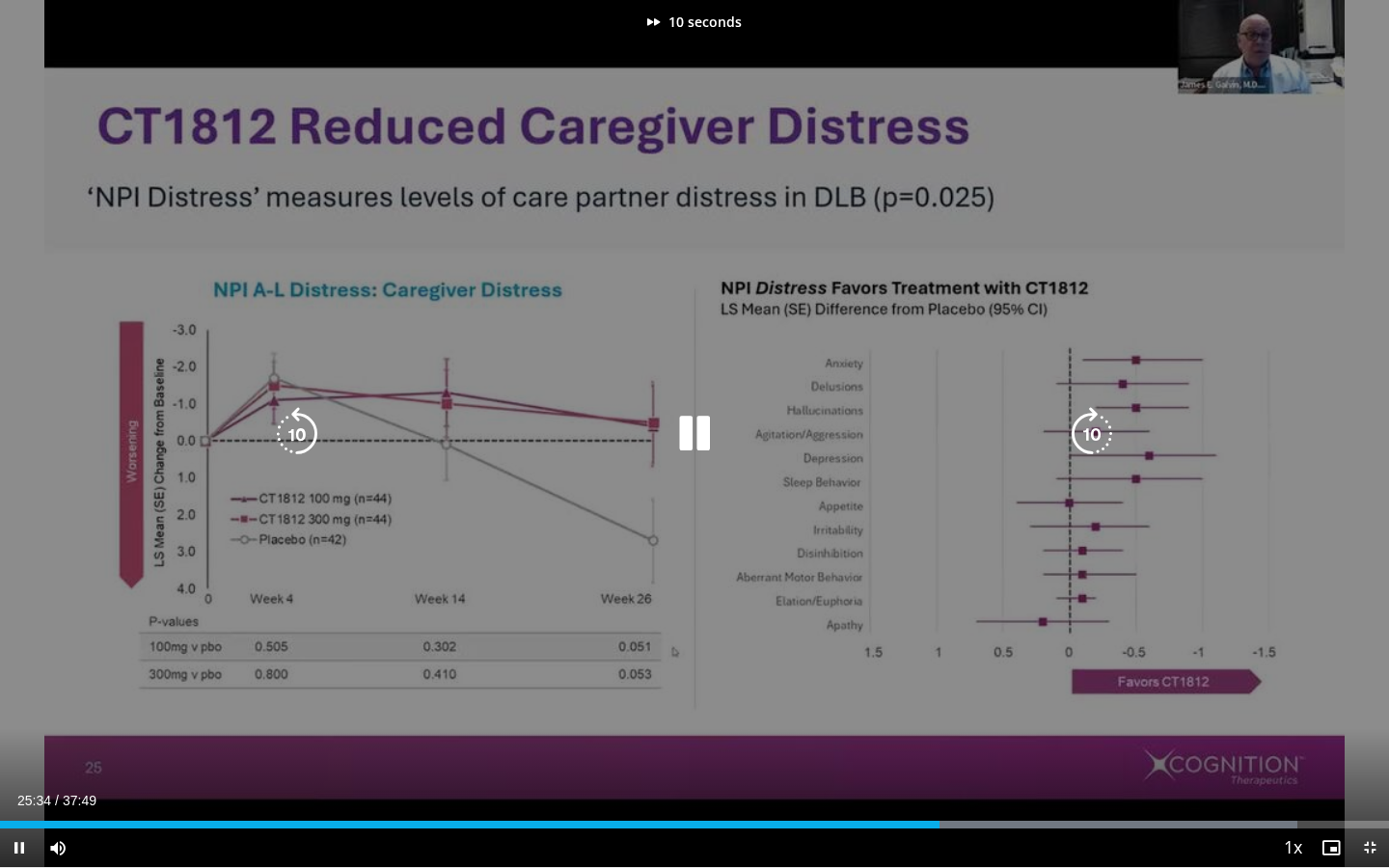 click at bounding box center (1092, 434) 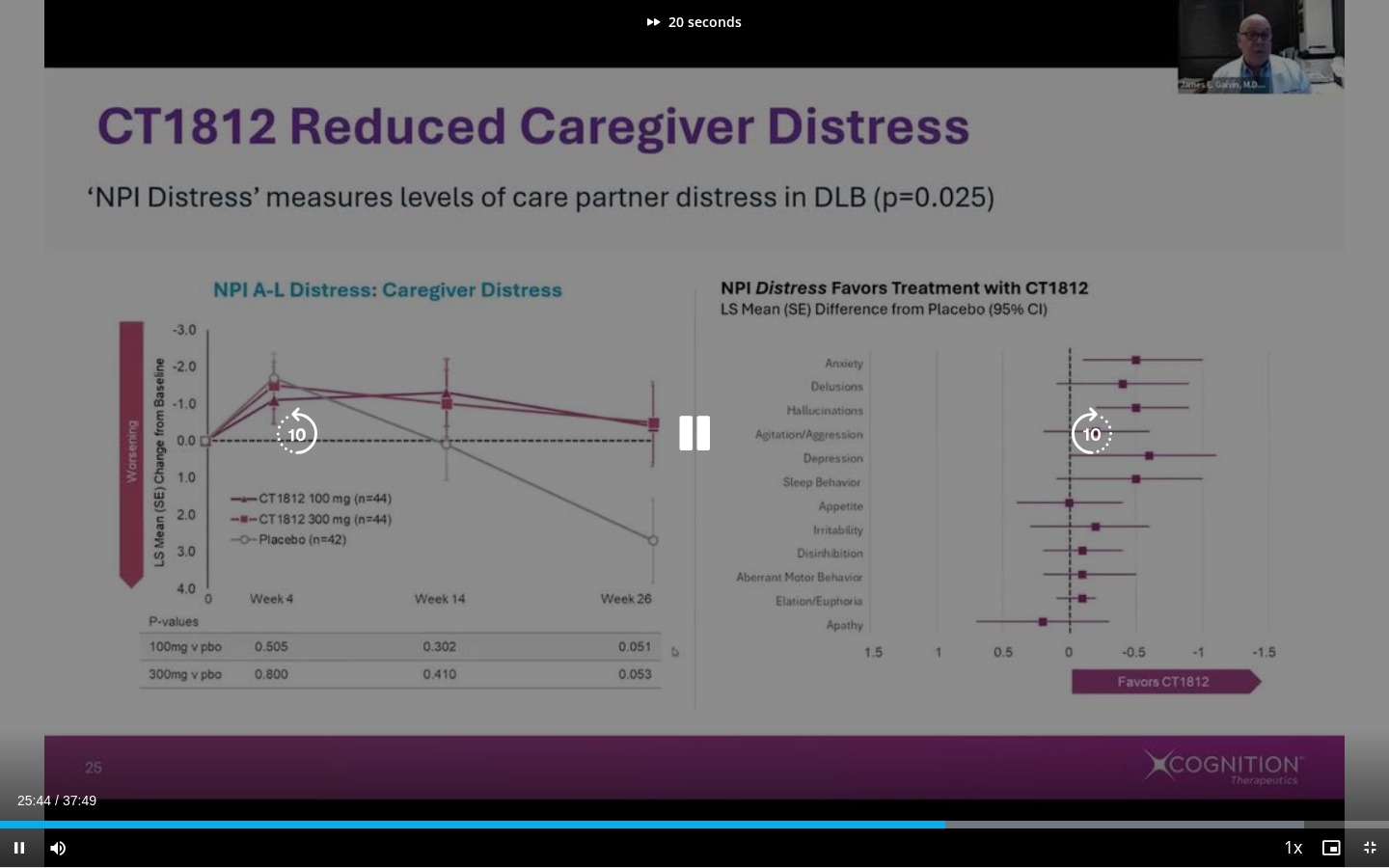 click at bounding box center (1092, 434) 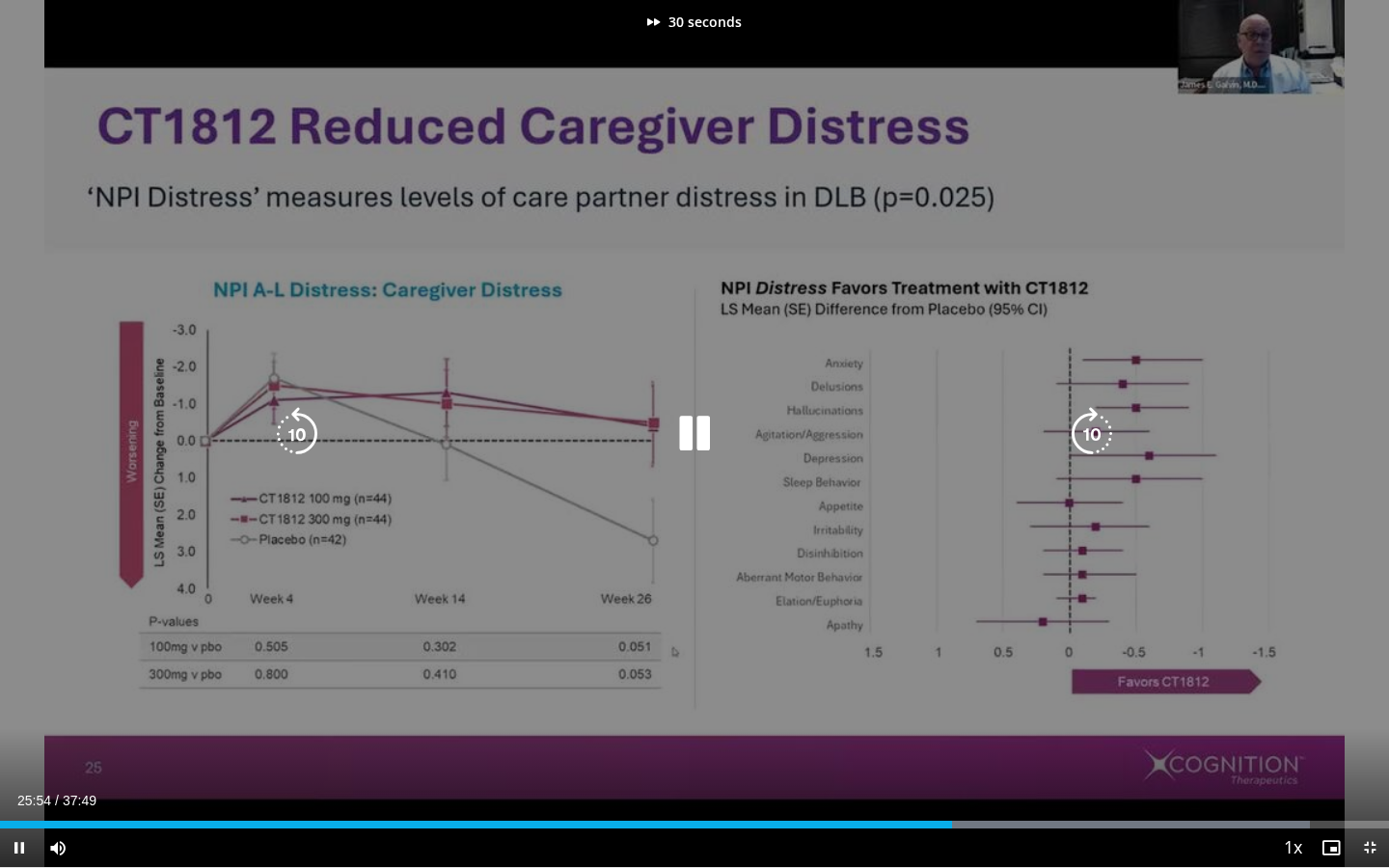 click at bounding box center (1092, 434) 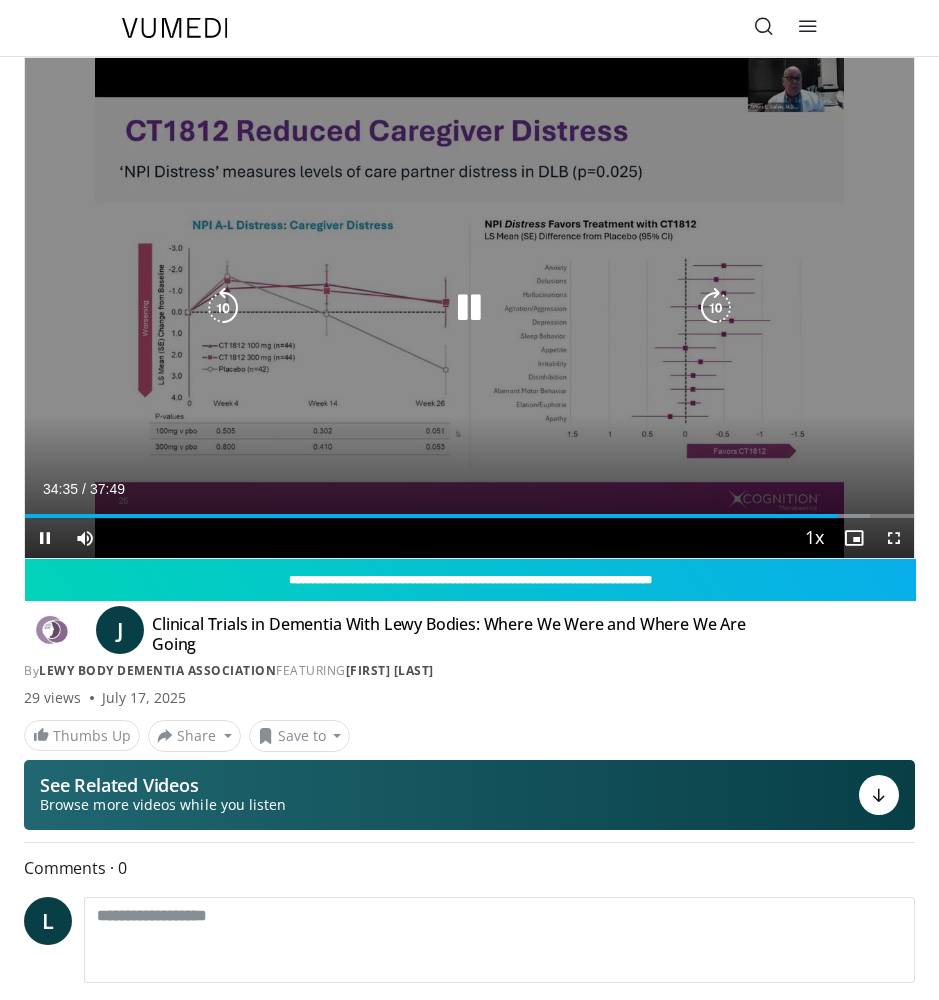 click at bounding box center (223, 308) 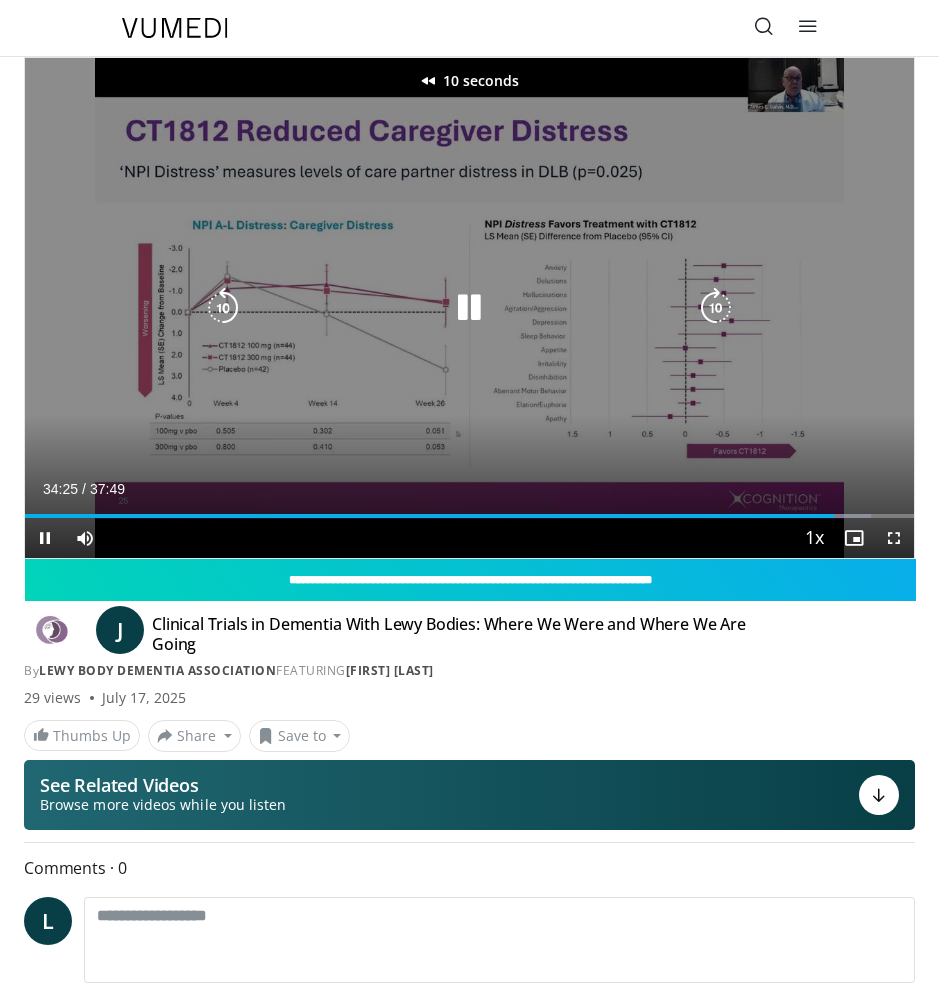 click at bounding box center [223, 308] 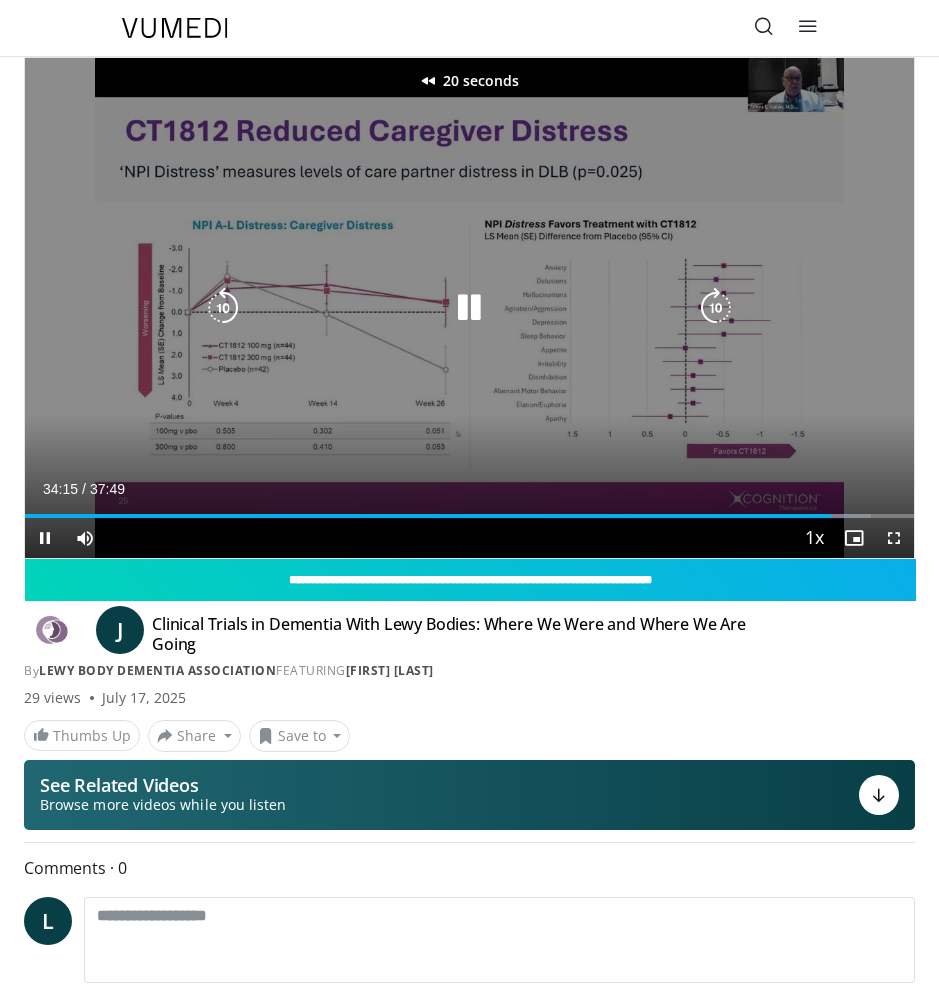 click at bounding box center [223, 308] 